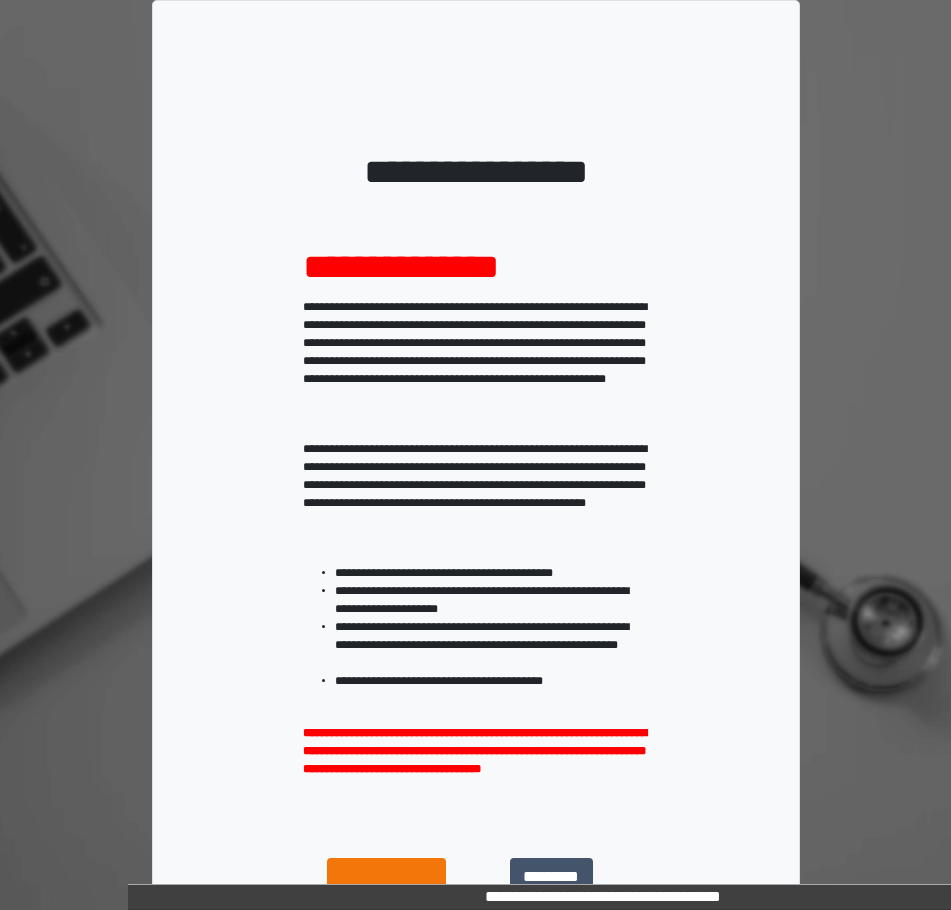 scroll, scrollTop: 0, scrollLeft: 0, axis: both 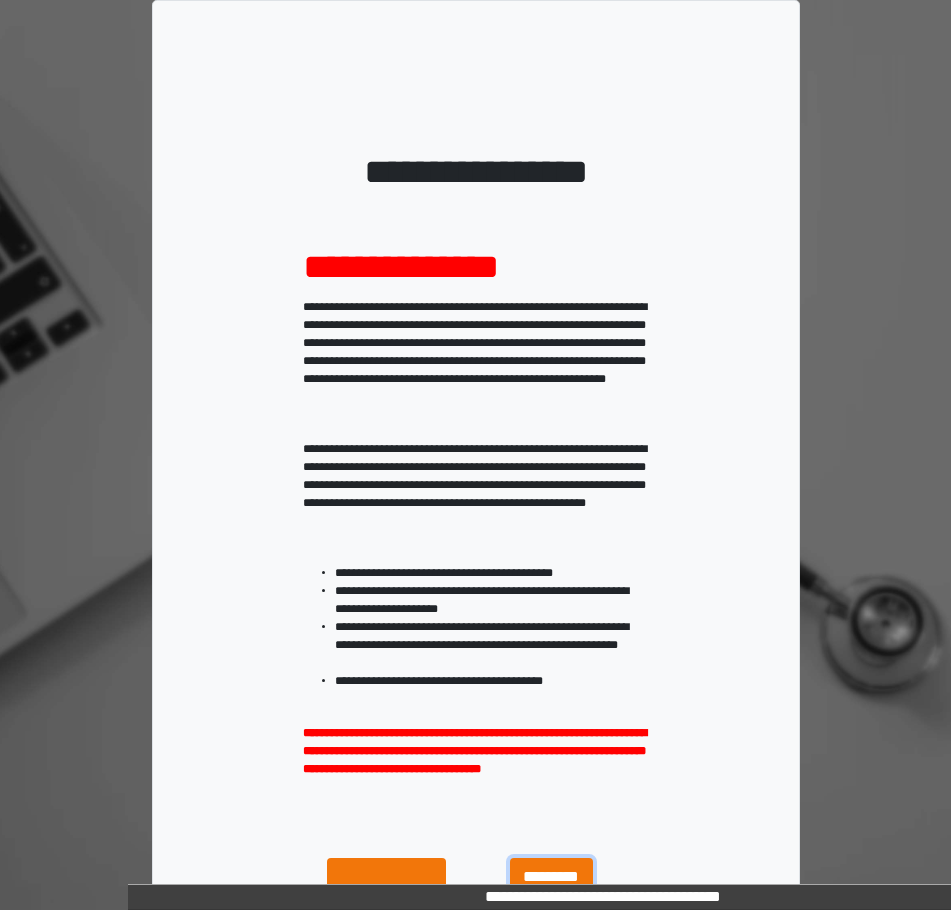 click on "**********" at bounding box center (551, 901) 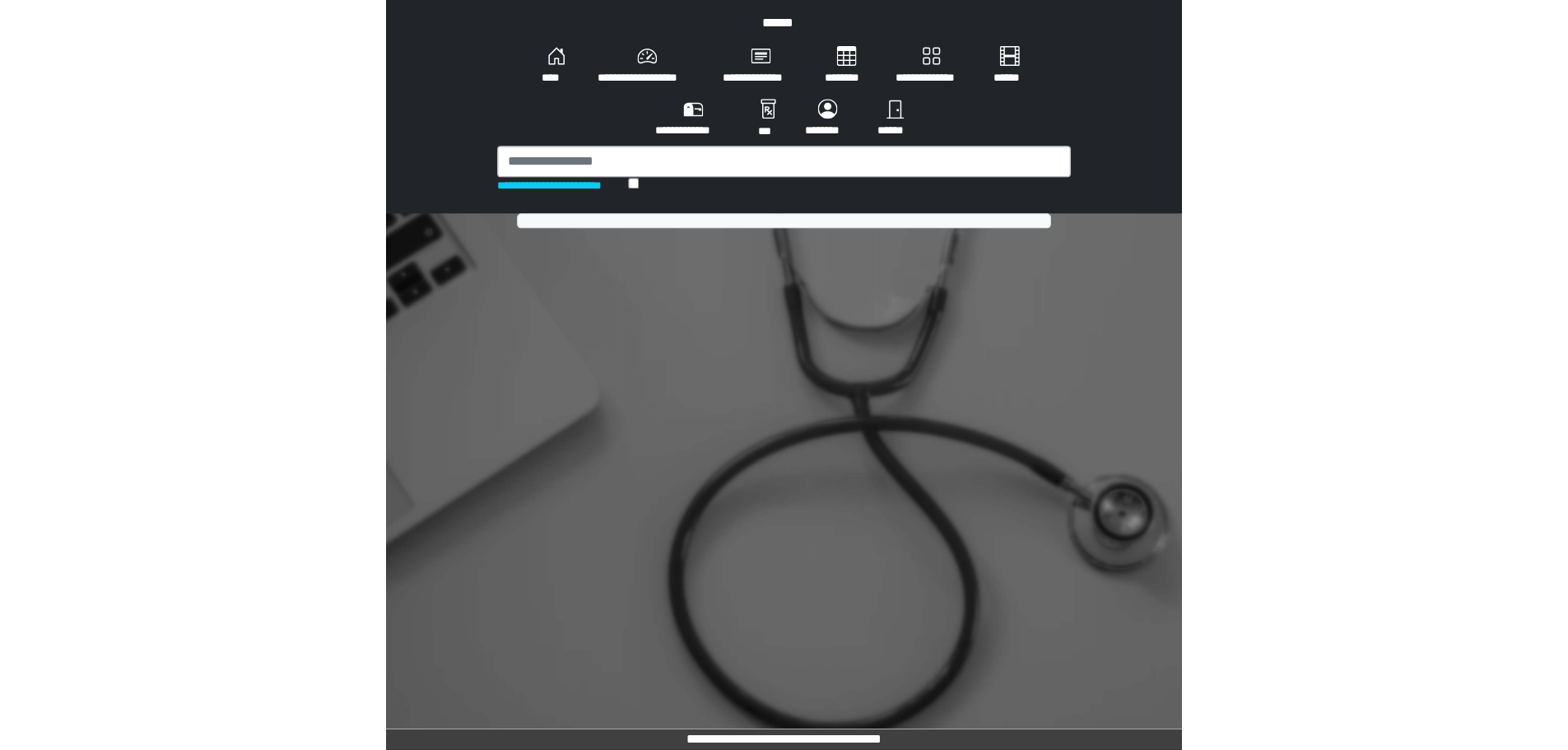 scroll, scrollTop: 0, scrollLeft: 0, axis: both 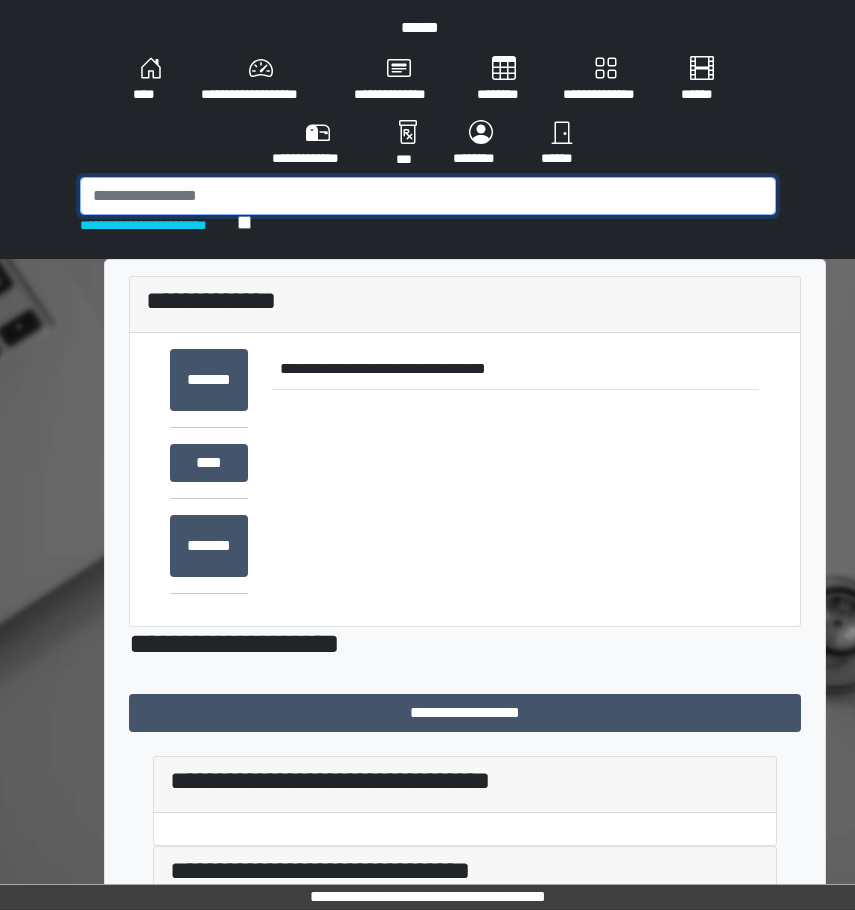 click at bounding box center [428, 196] 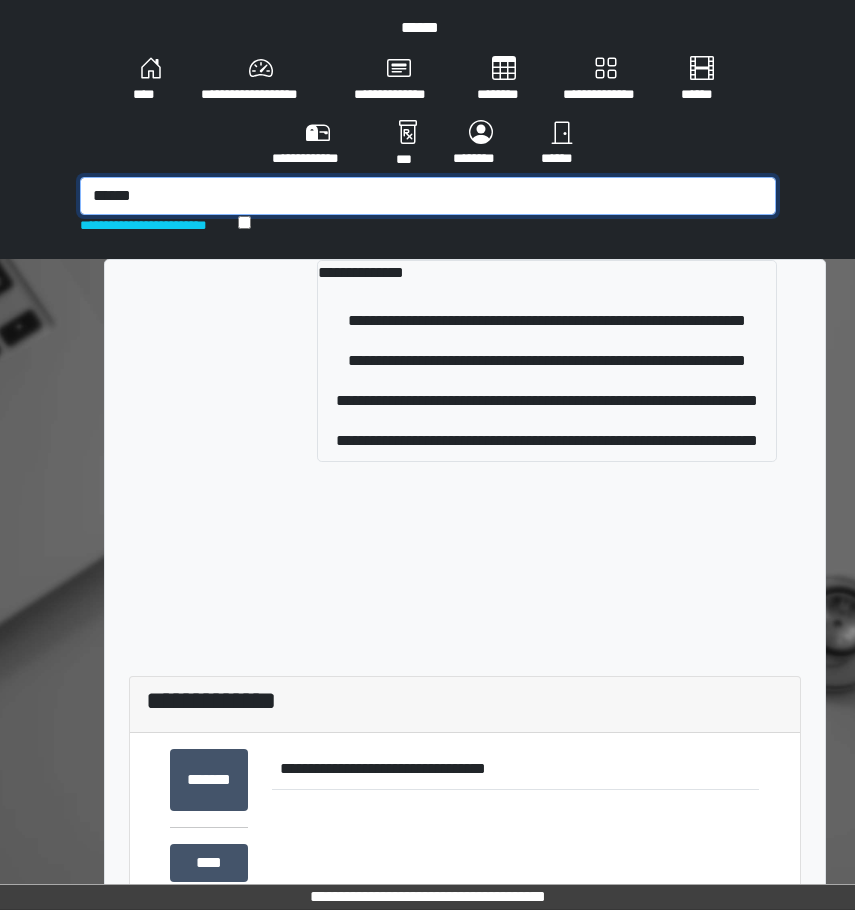 type on "******" 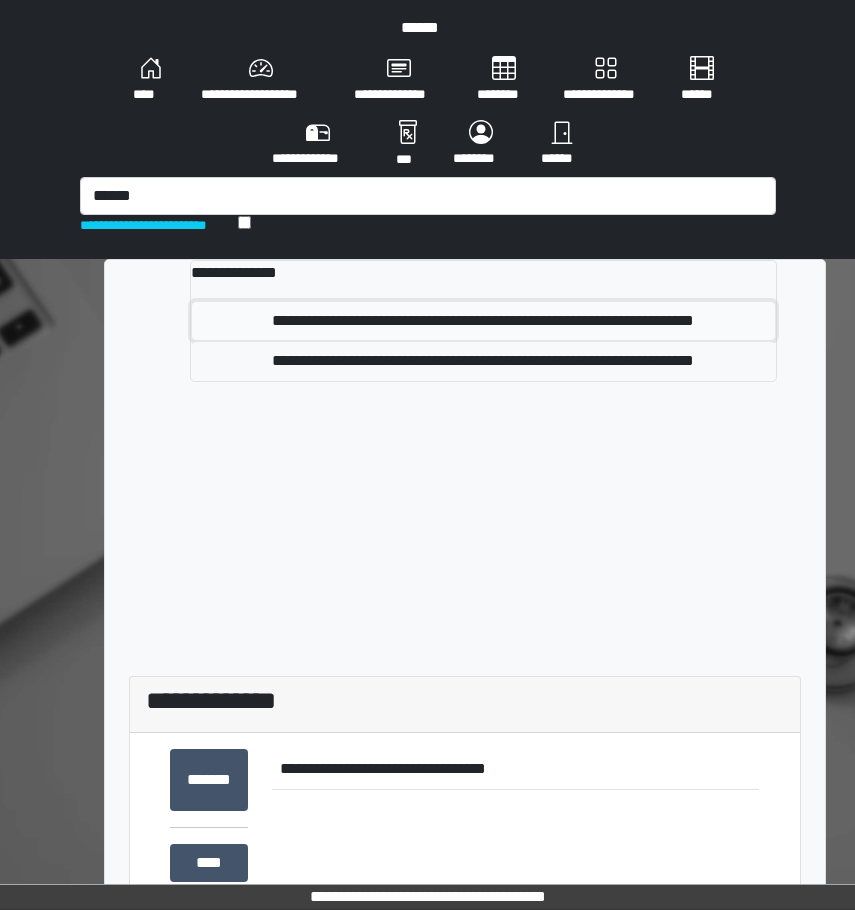 click on "**********" at bounding box center (483, 321) 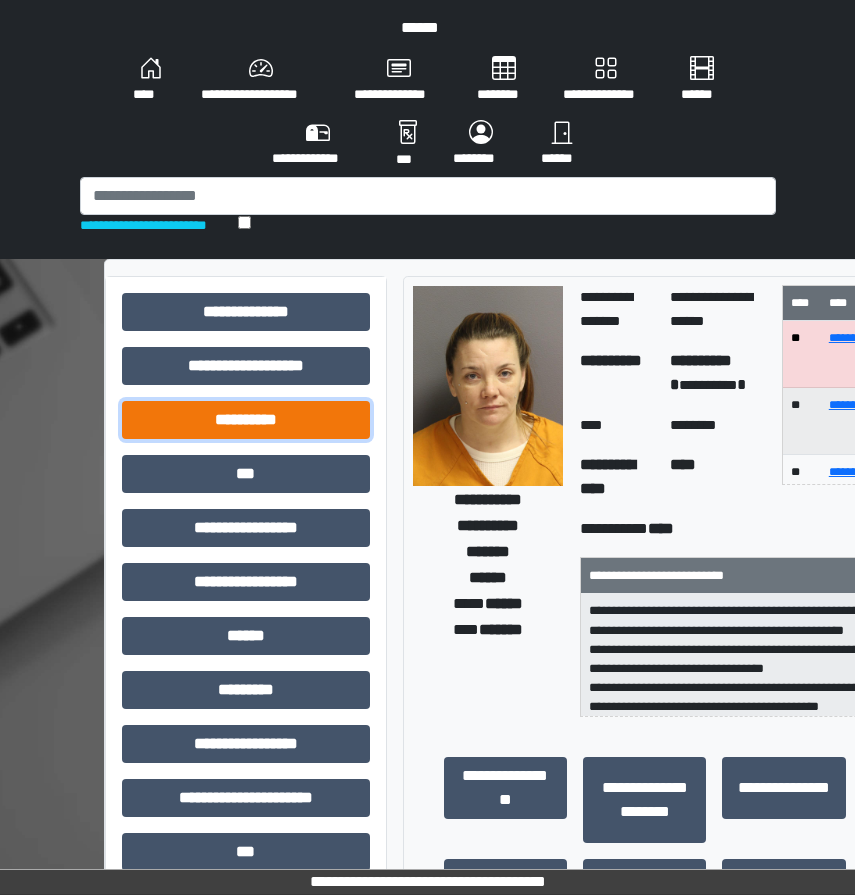 click on "**********" at bounding box center (246, 420) 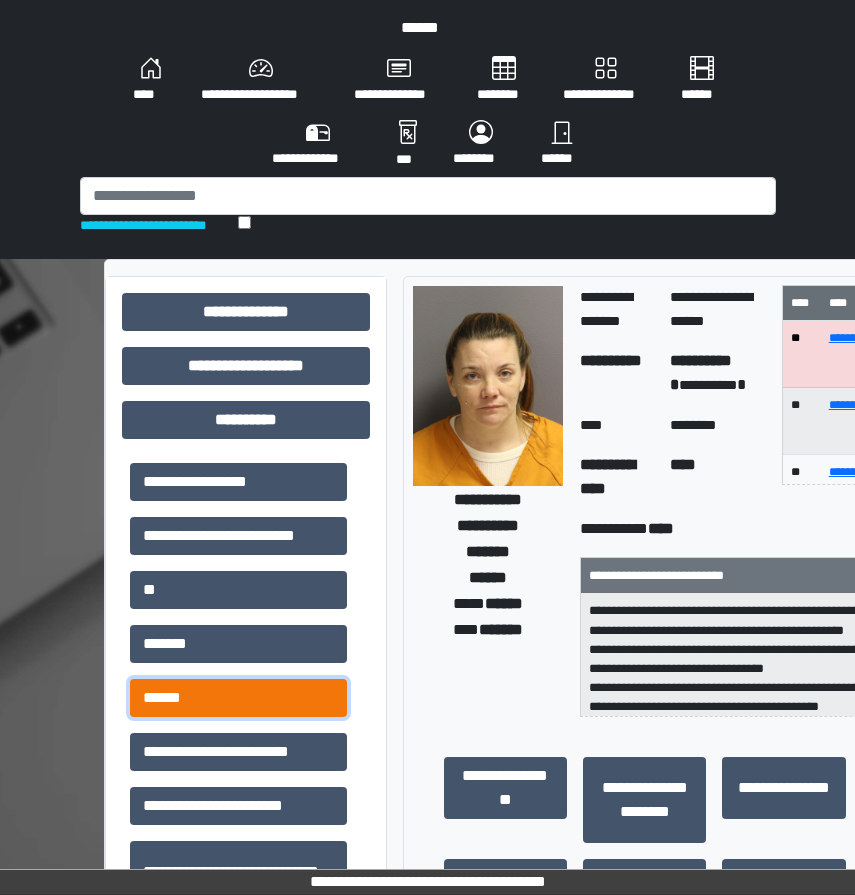 click on "******" at bounding box center [238, 698] 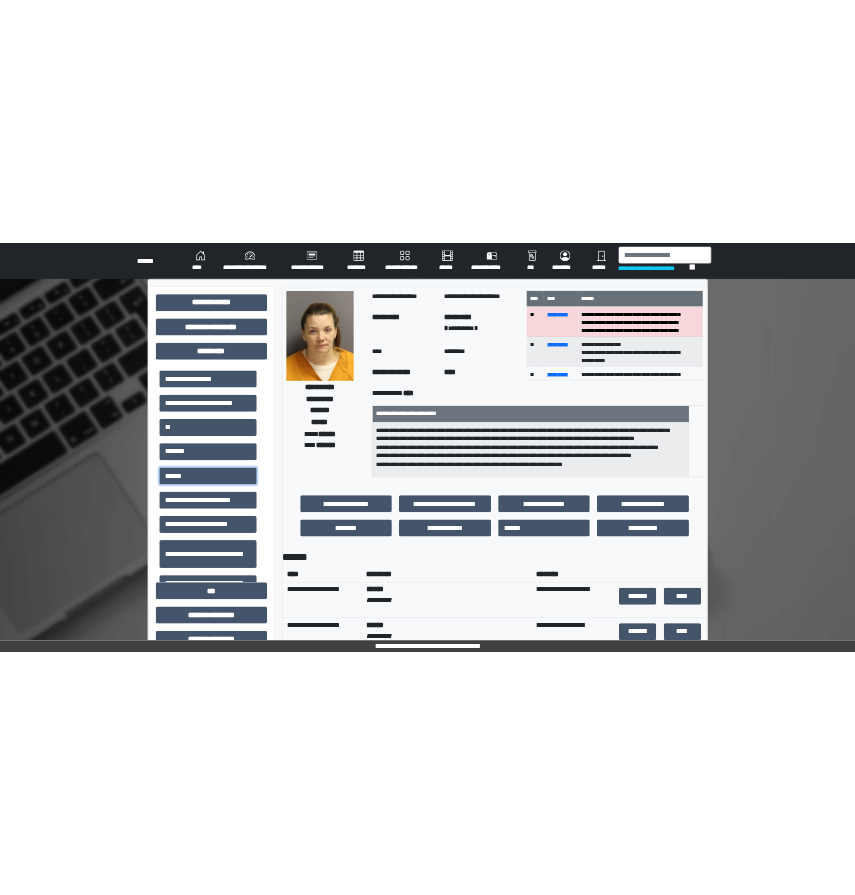 scroll, scrollTop: 2, scrollLeft: 0, axis: vertical 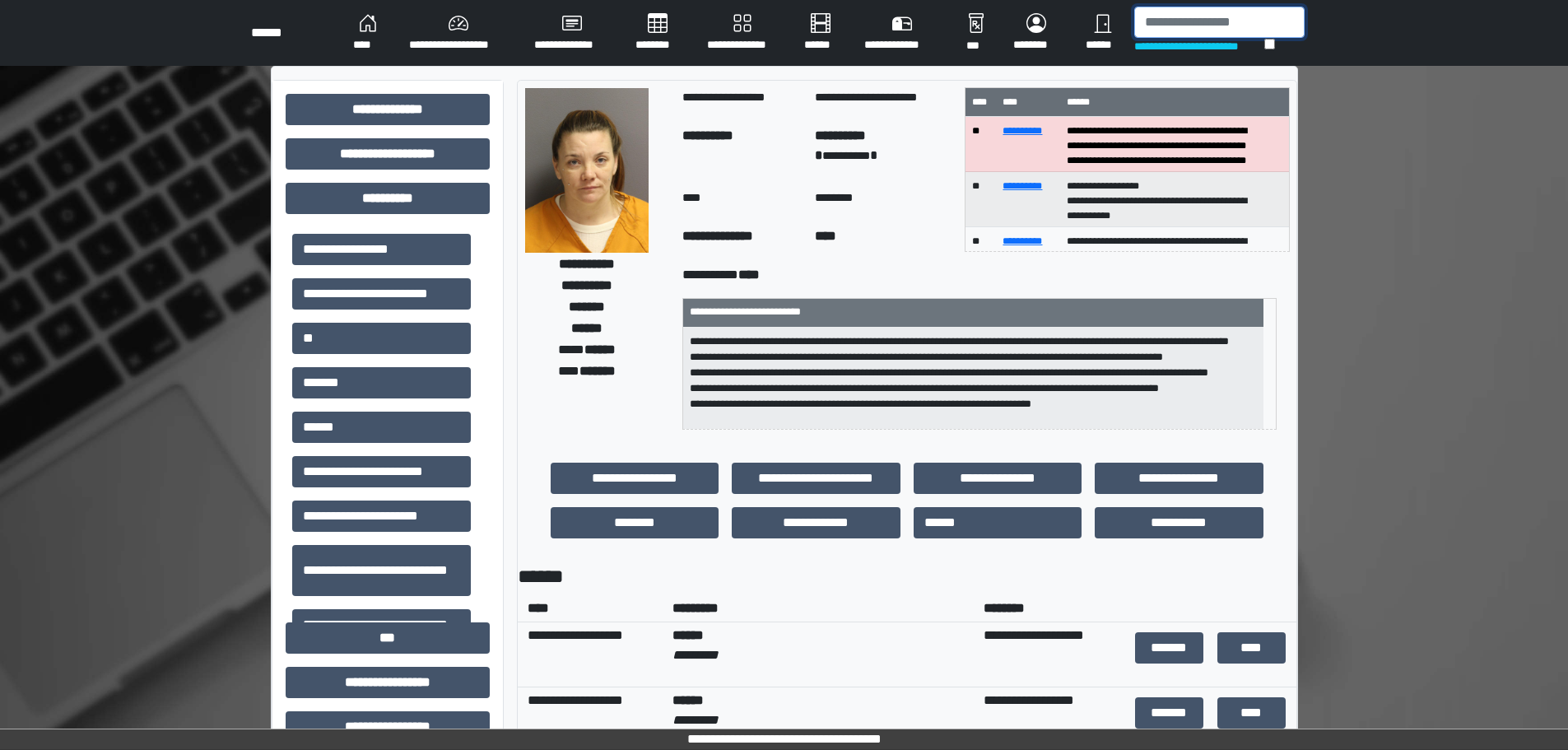 click at bounding box center [1219, 22] 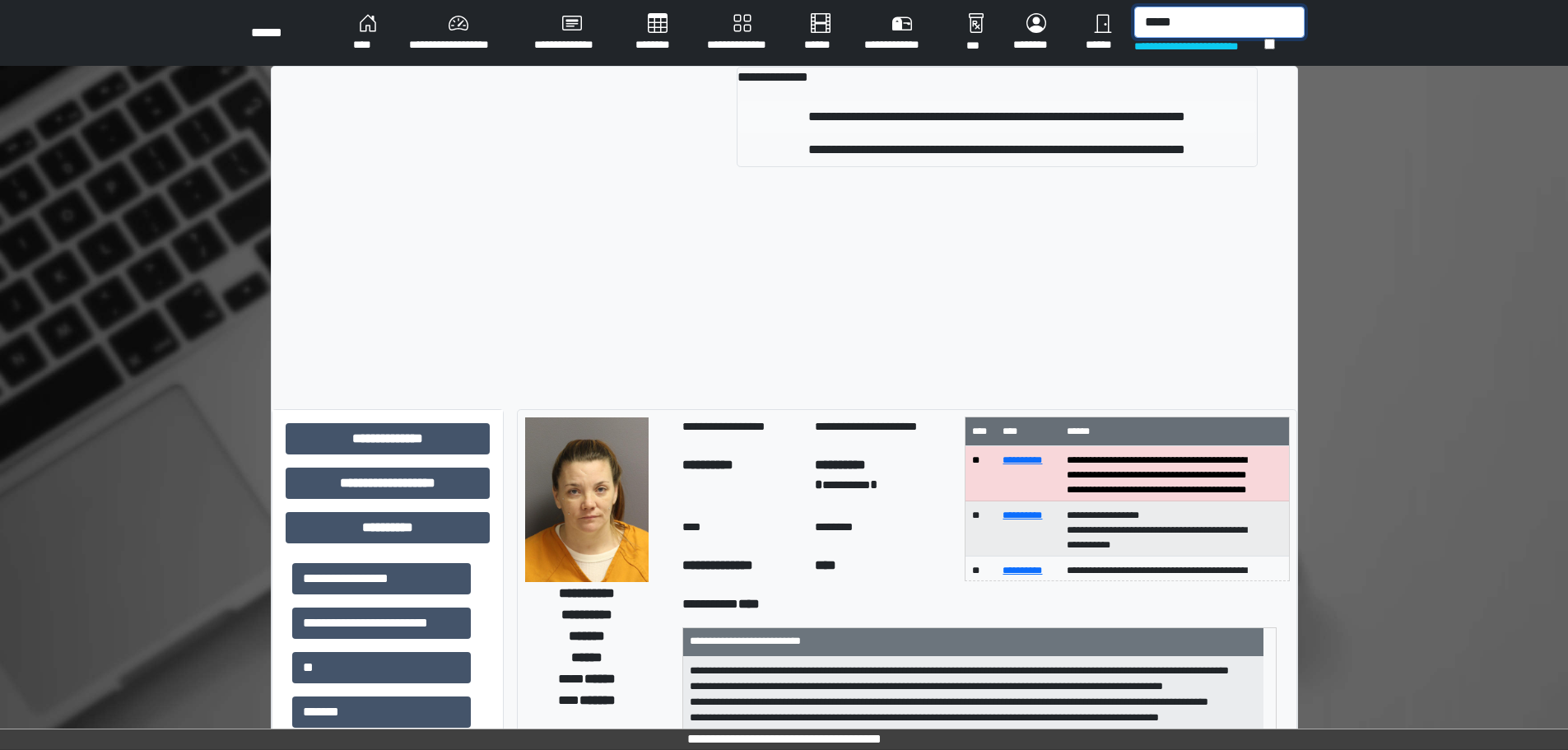 type on "*****" 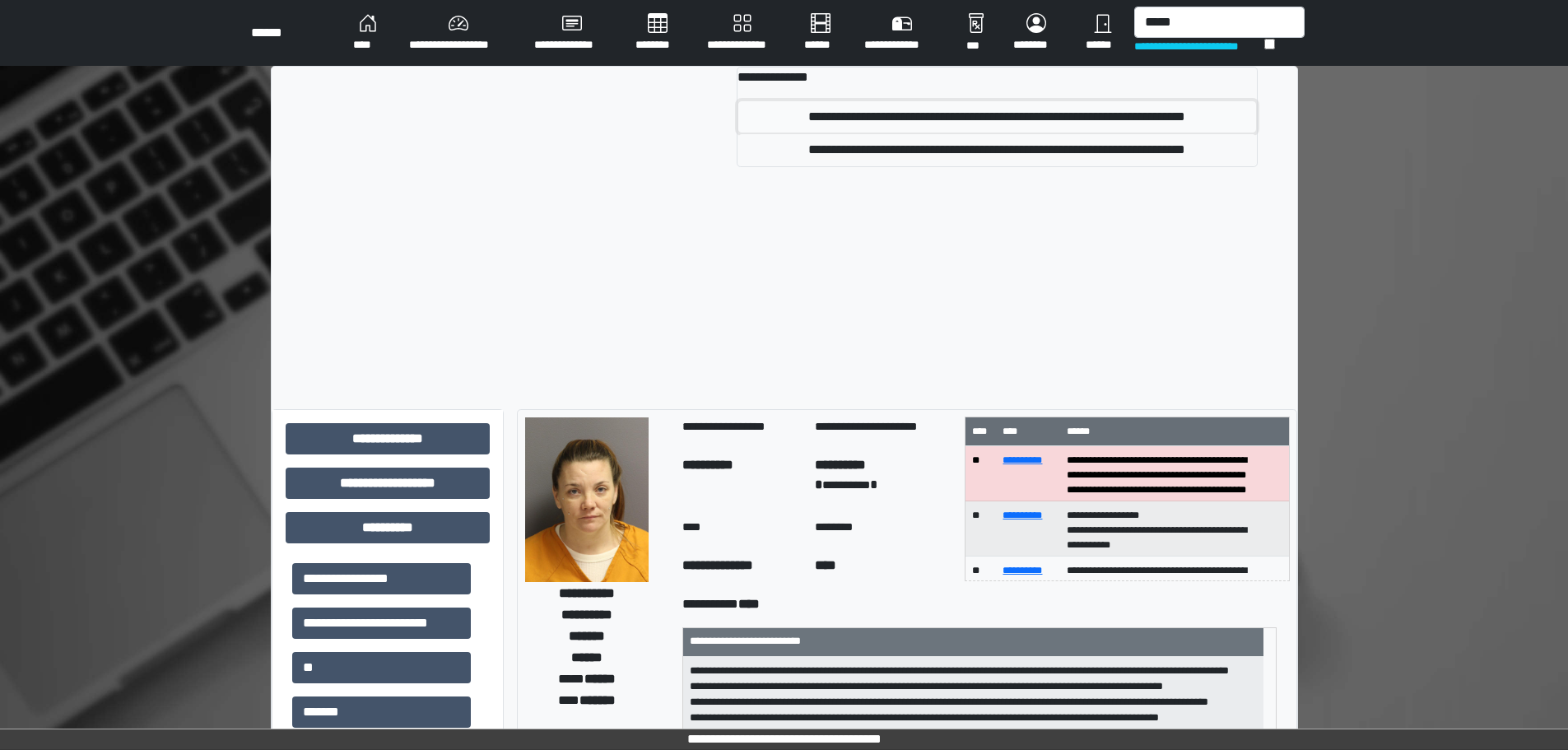 click on "**********" at bounding box center (997, 117) 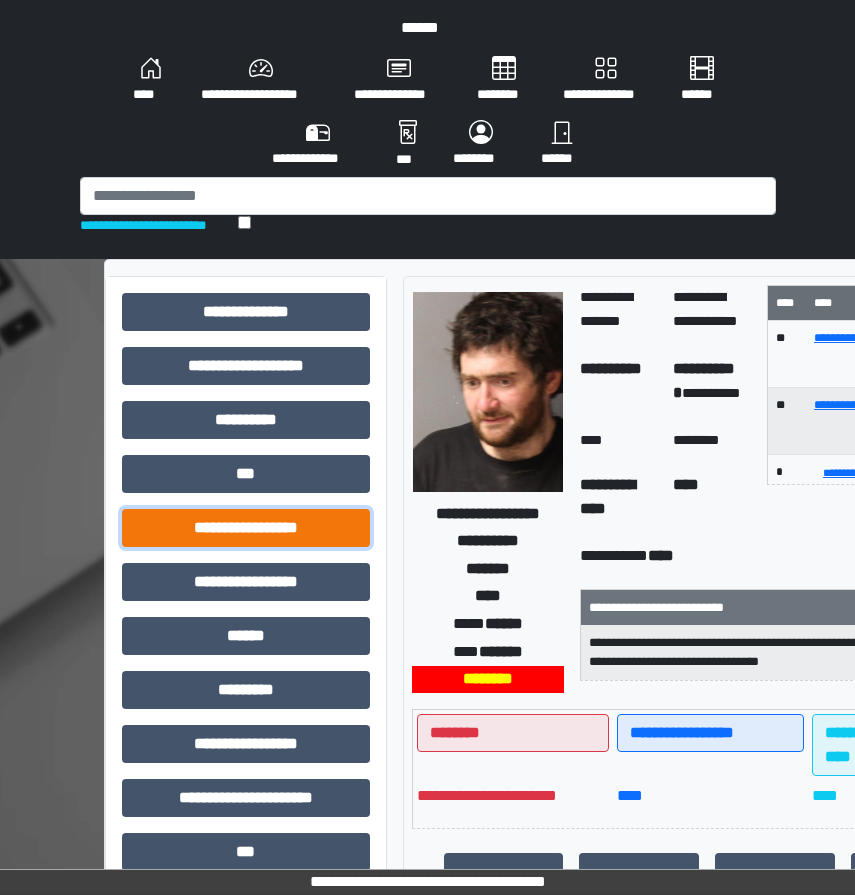 click on "**********" at bounding box center [246, 528] 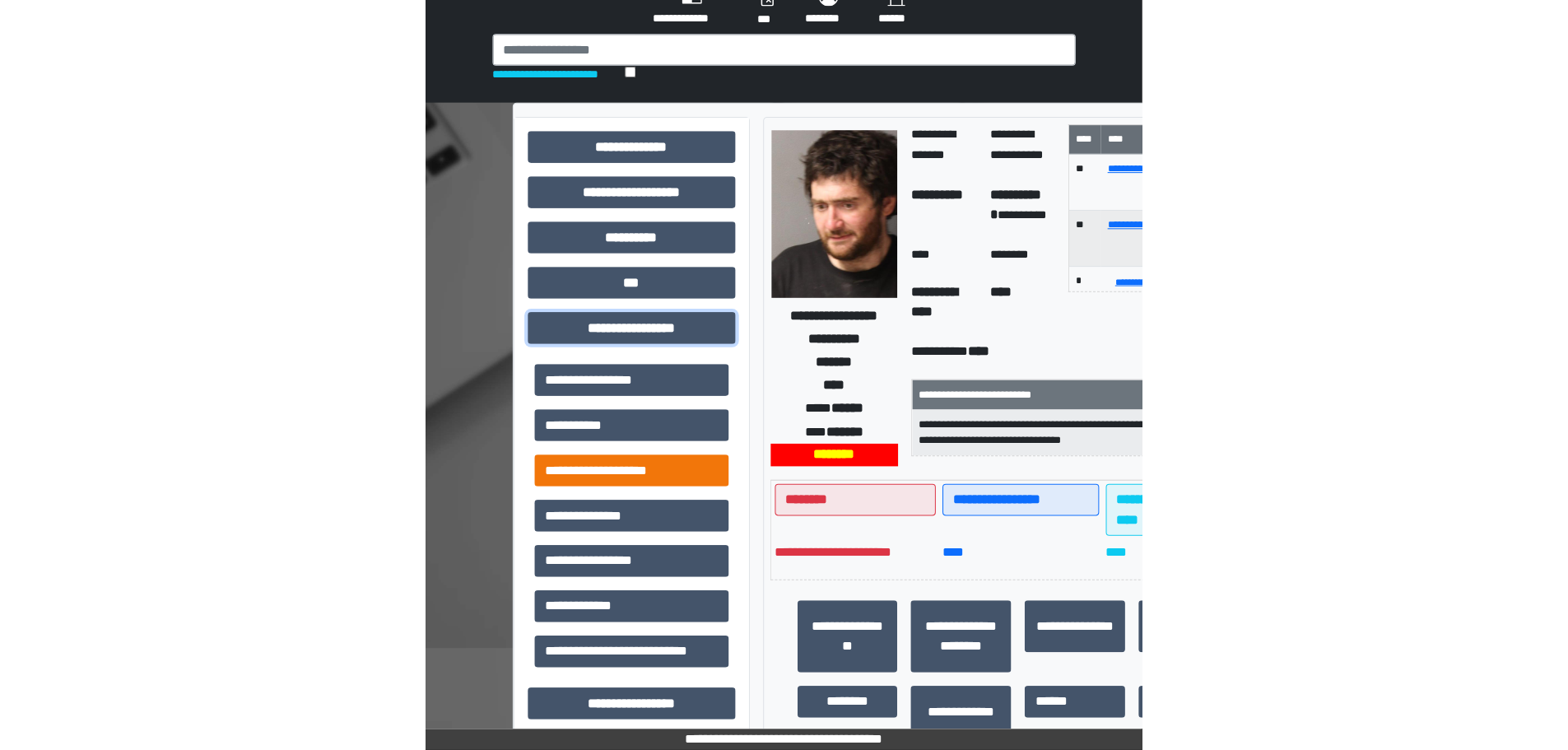 scroll, scrollTop: 165, scrollLeft: 0, axis: vertical 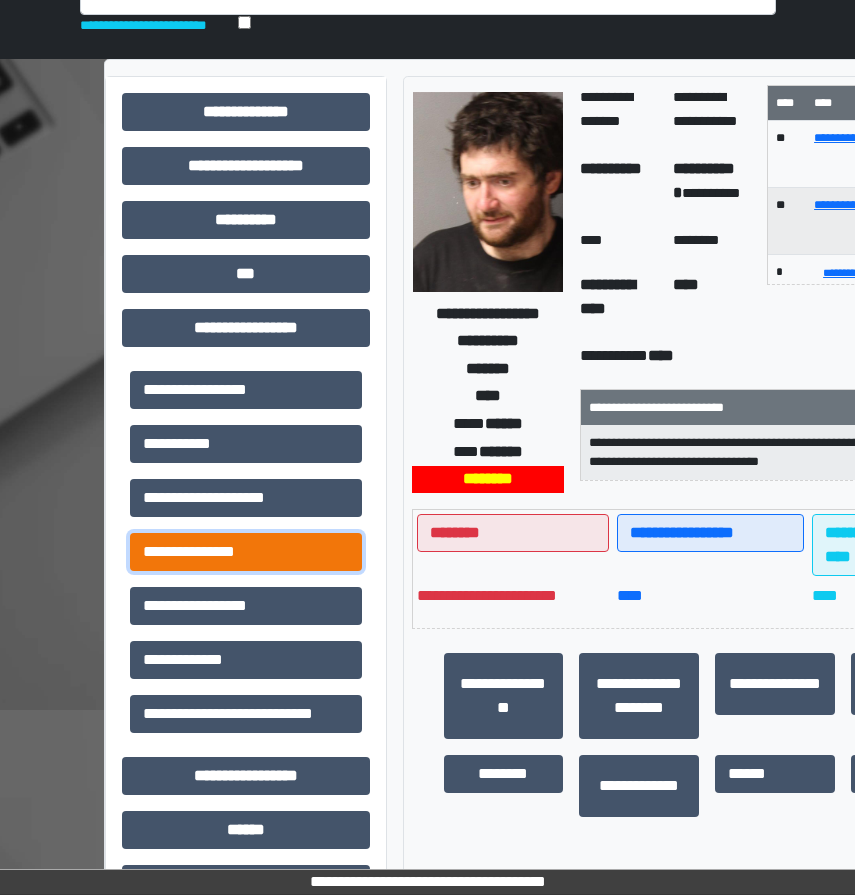 click on "**********" at bounding box center (246, 552) 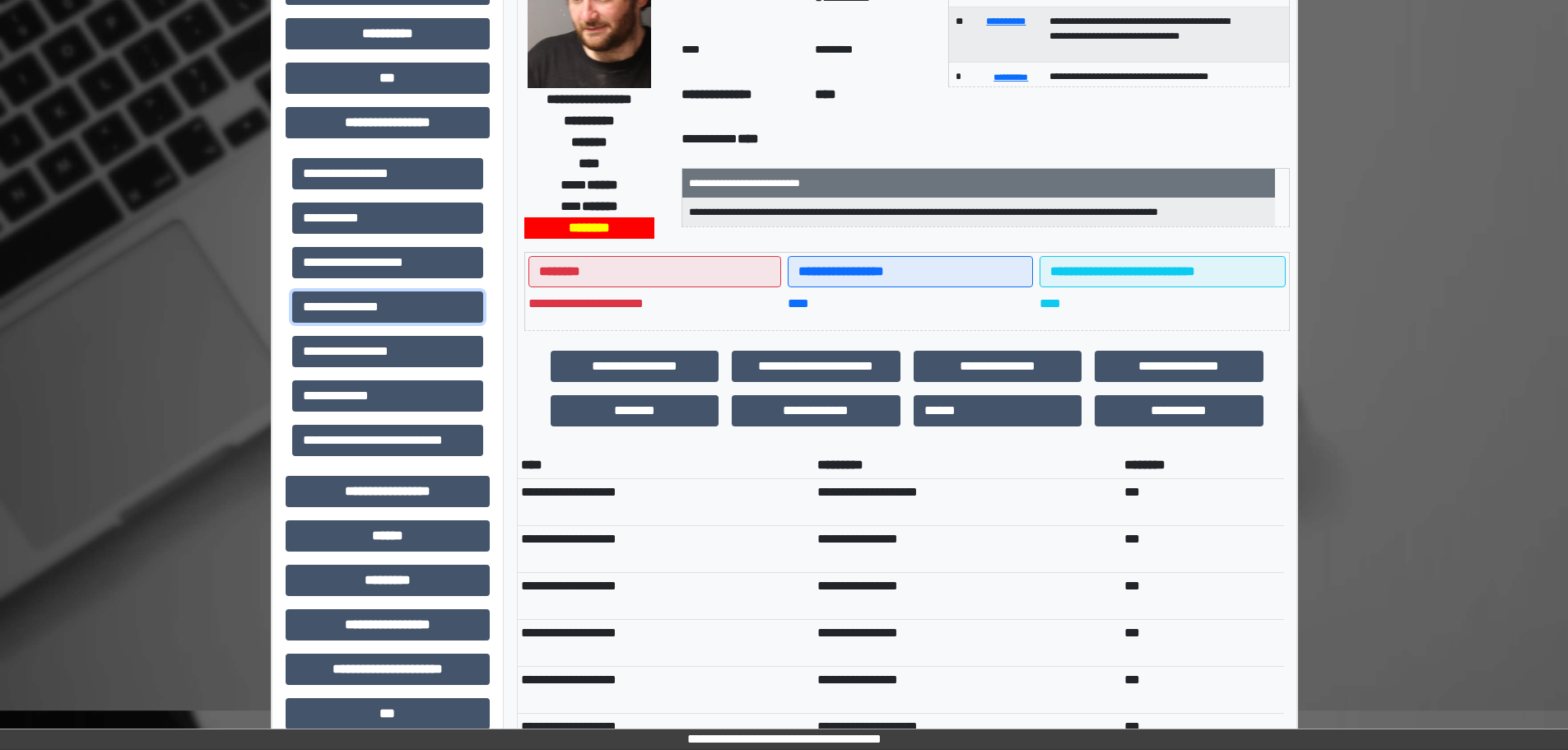 scroll, scrollTop: 0, scrollLeft: 0, axis: both 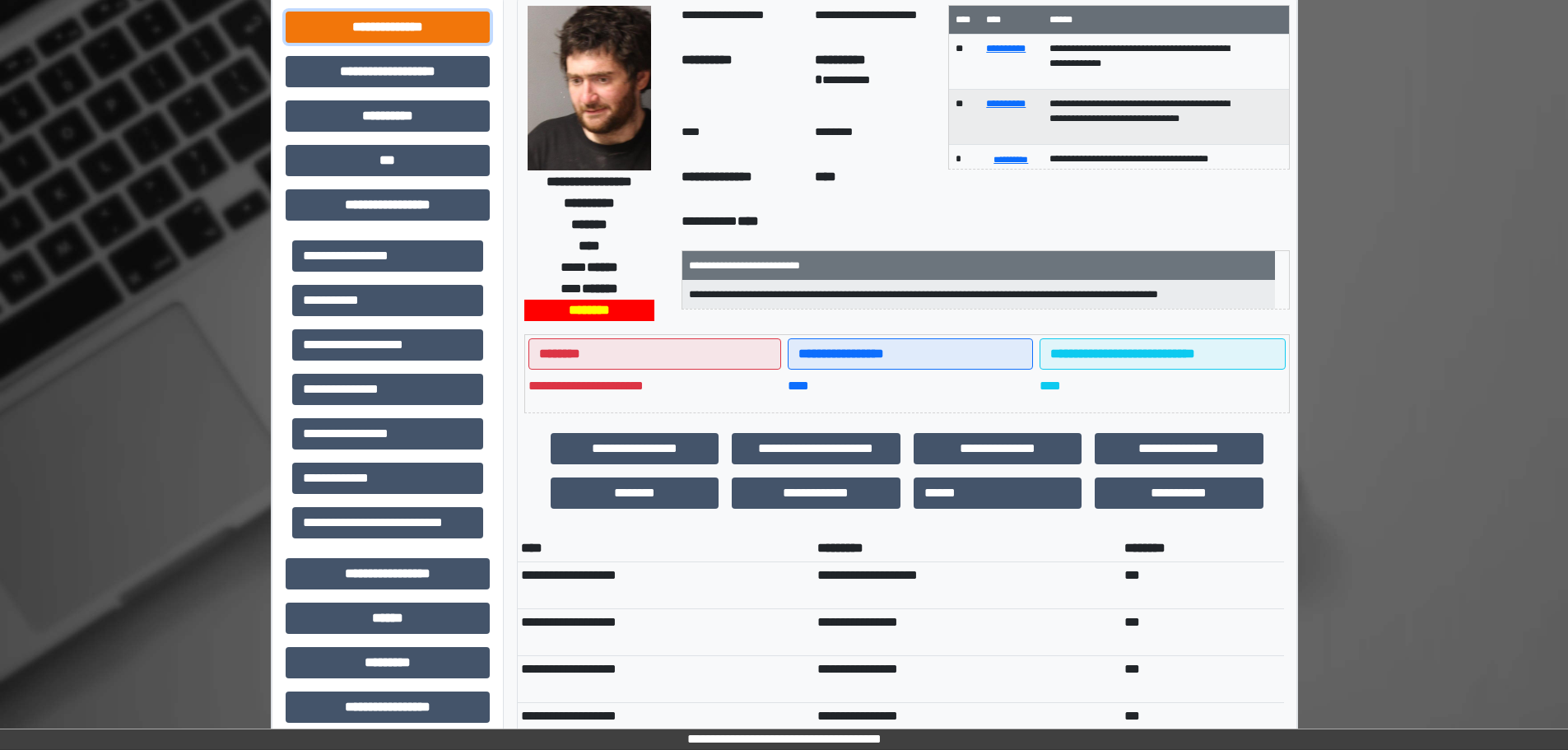 click on "**********" at bounding box center [388, 27] 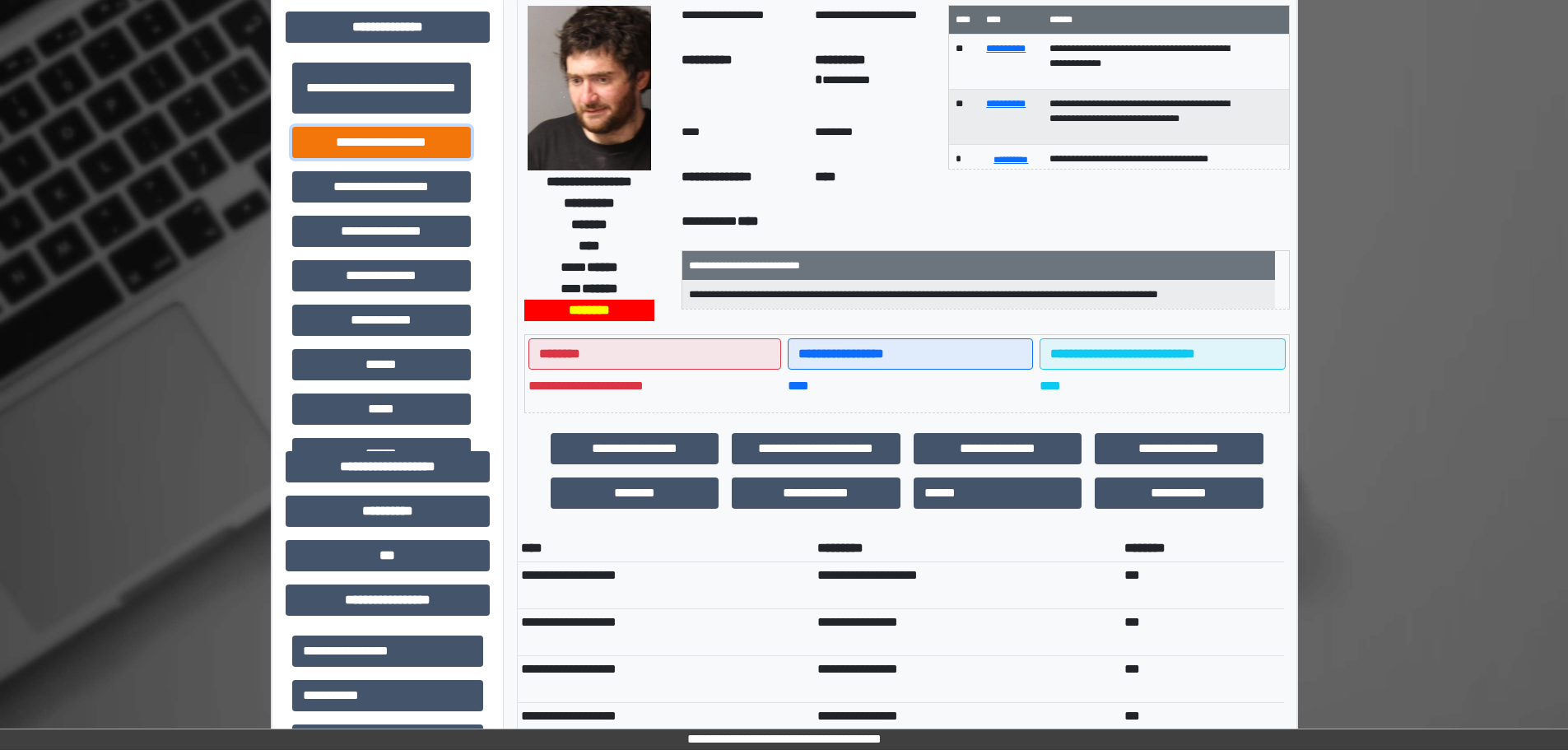click on "**********" at bounding box center [381, 142] 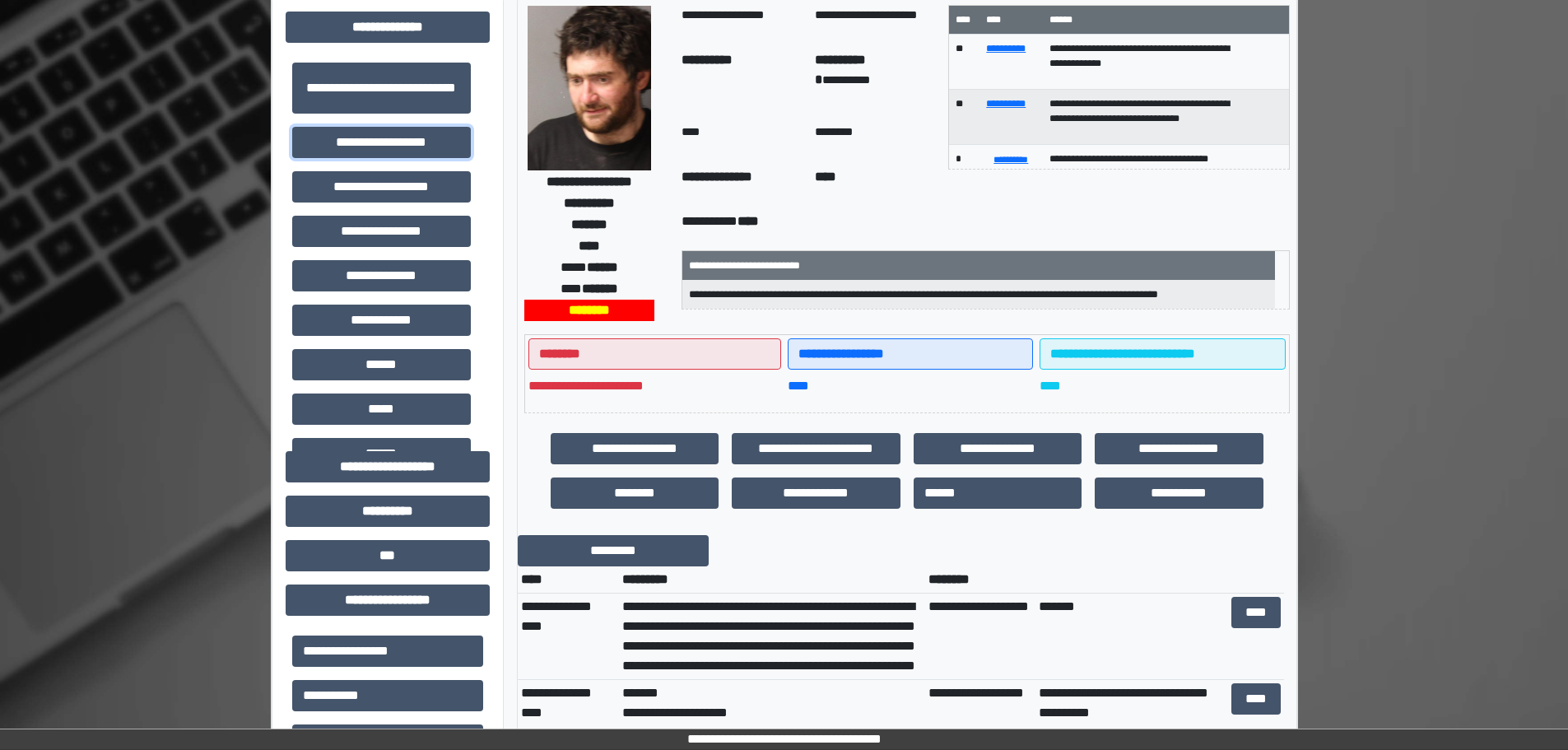 scroll, scrollTop: 33, scrollLeft: 0, axis: vertical 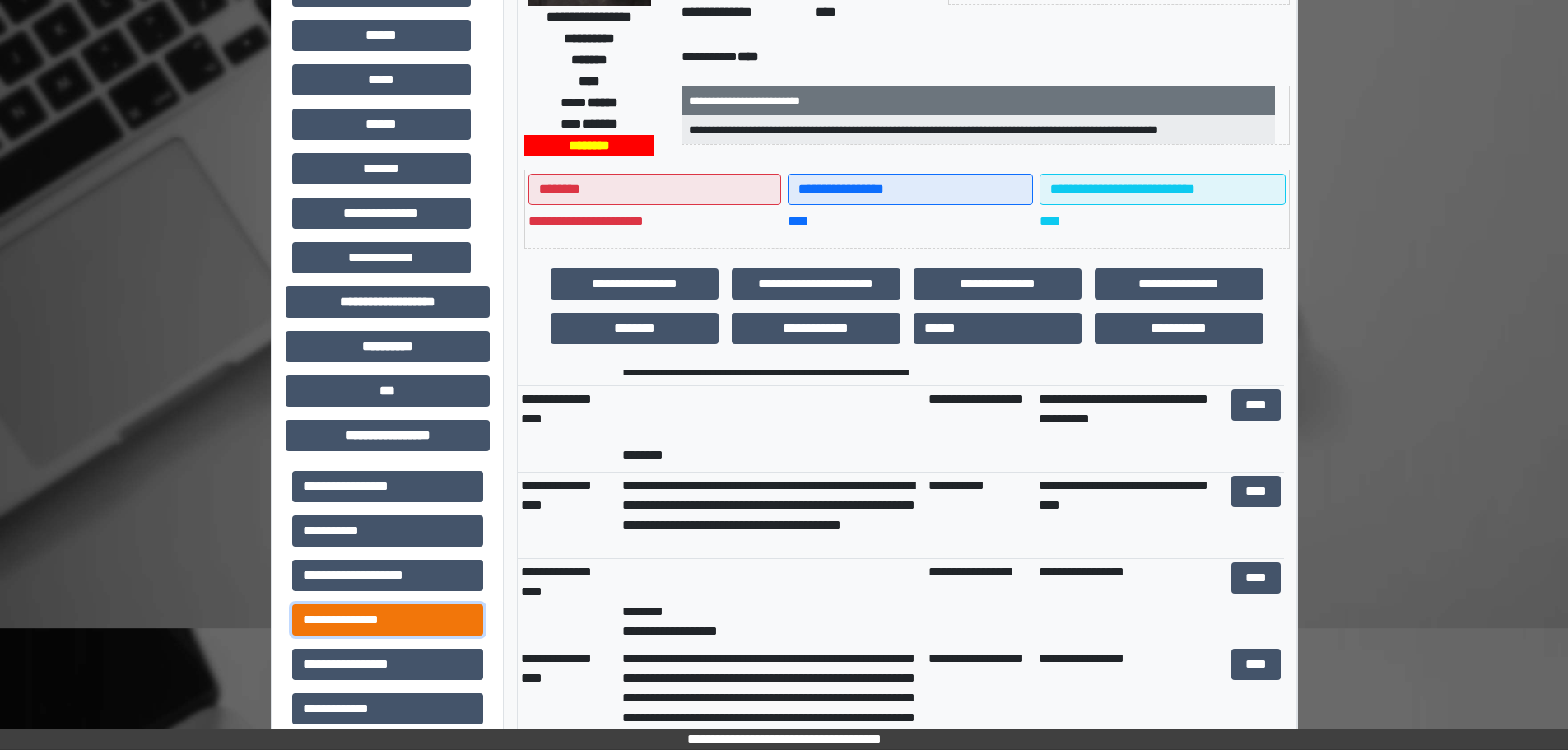 click on "**********" at bounding box center [388, 620] 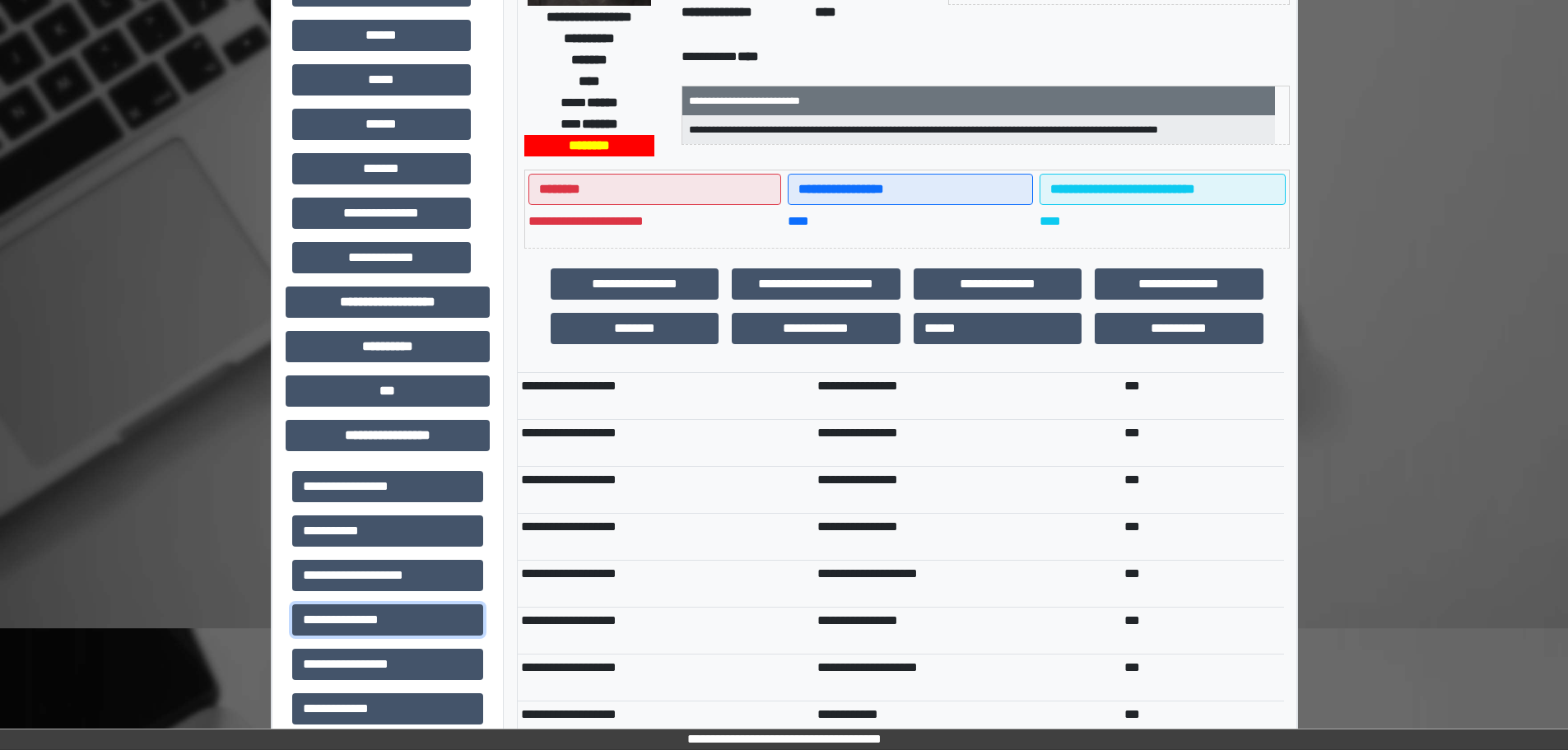 scroll, scrollTop: 161, scrollLeft: 0, axis: vertical 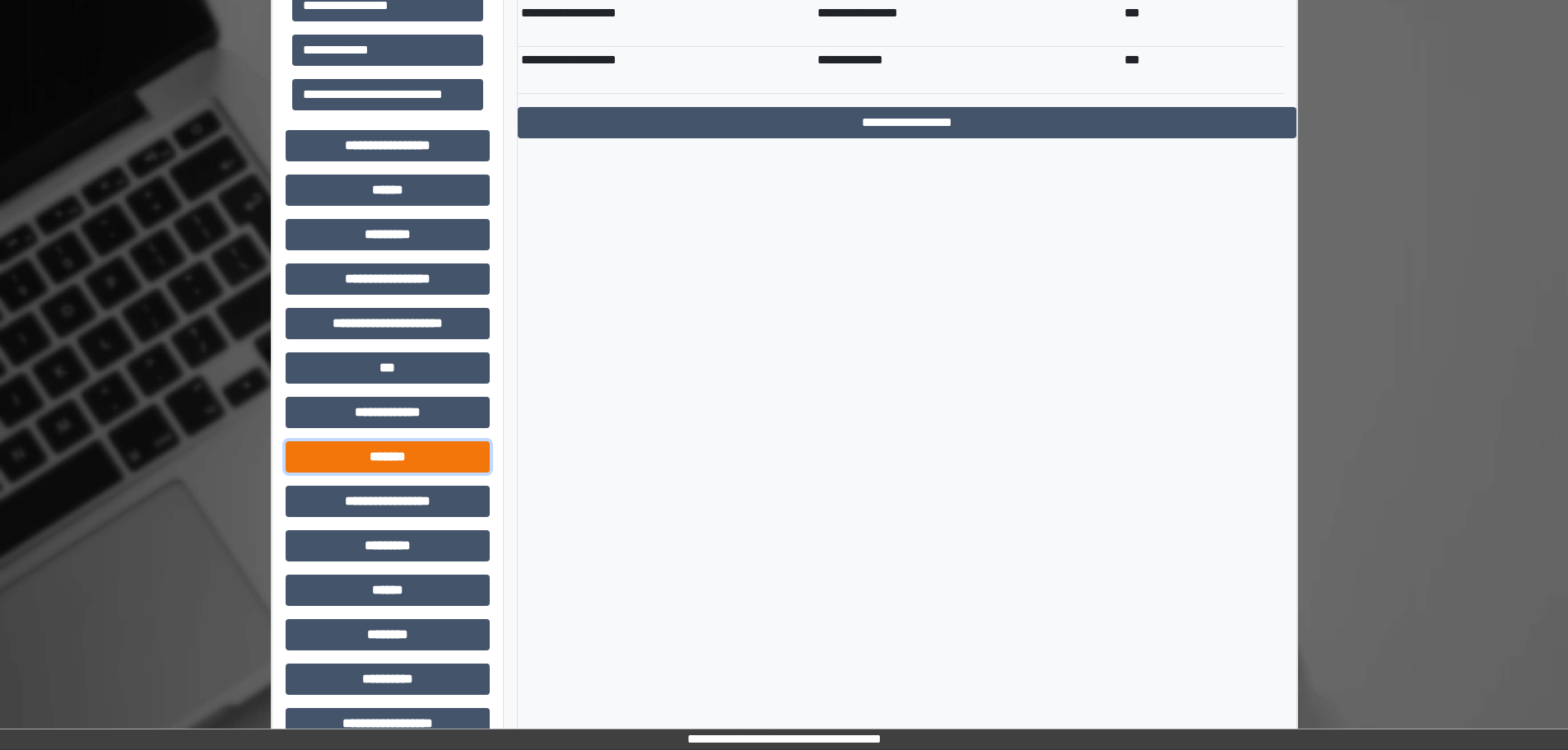 click on "*******" at bounding box center [388, 457] 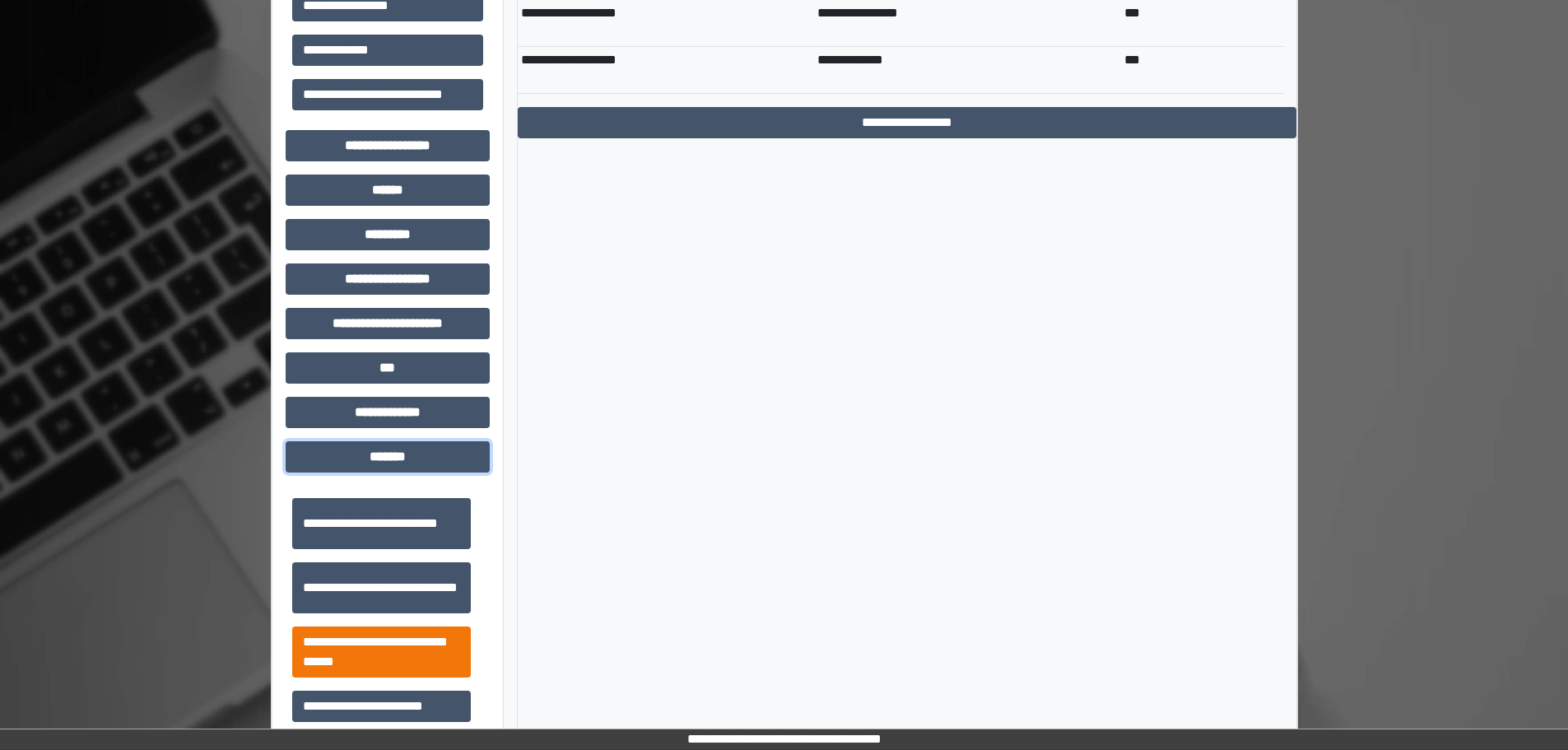 scroll, scrollTop: 576, scrollLeft: 0, axis: vertical 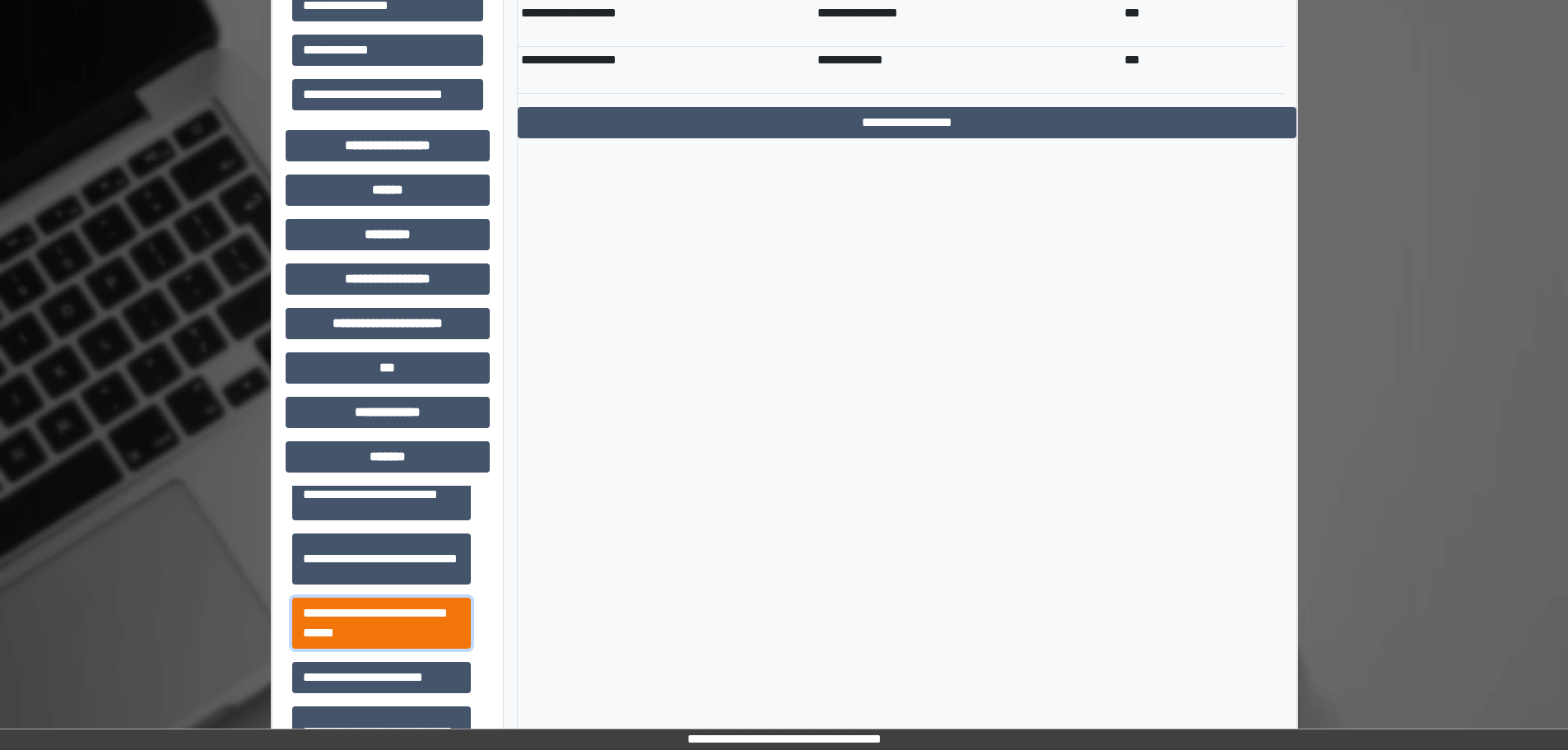 click on "**********" at bounding box center [381, 623] 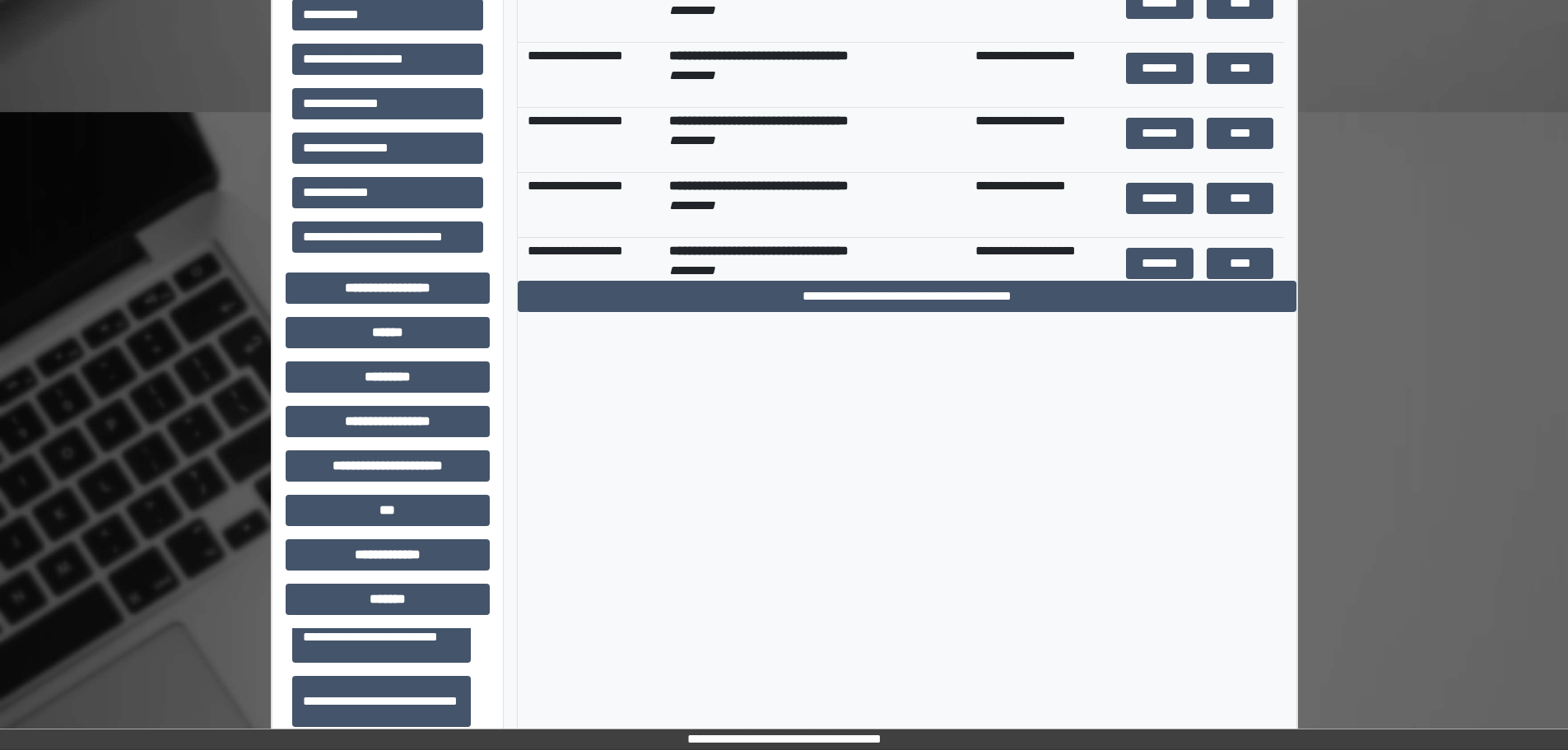 scroll, scrollTop: 741, scrollLeft: 0, axis: vertical 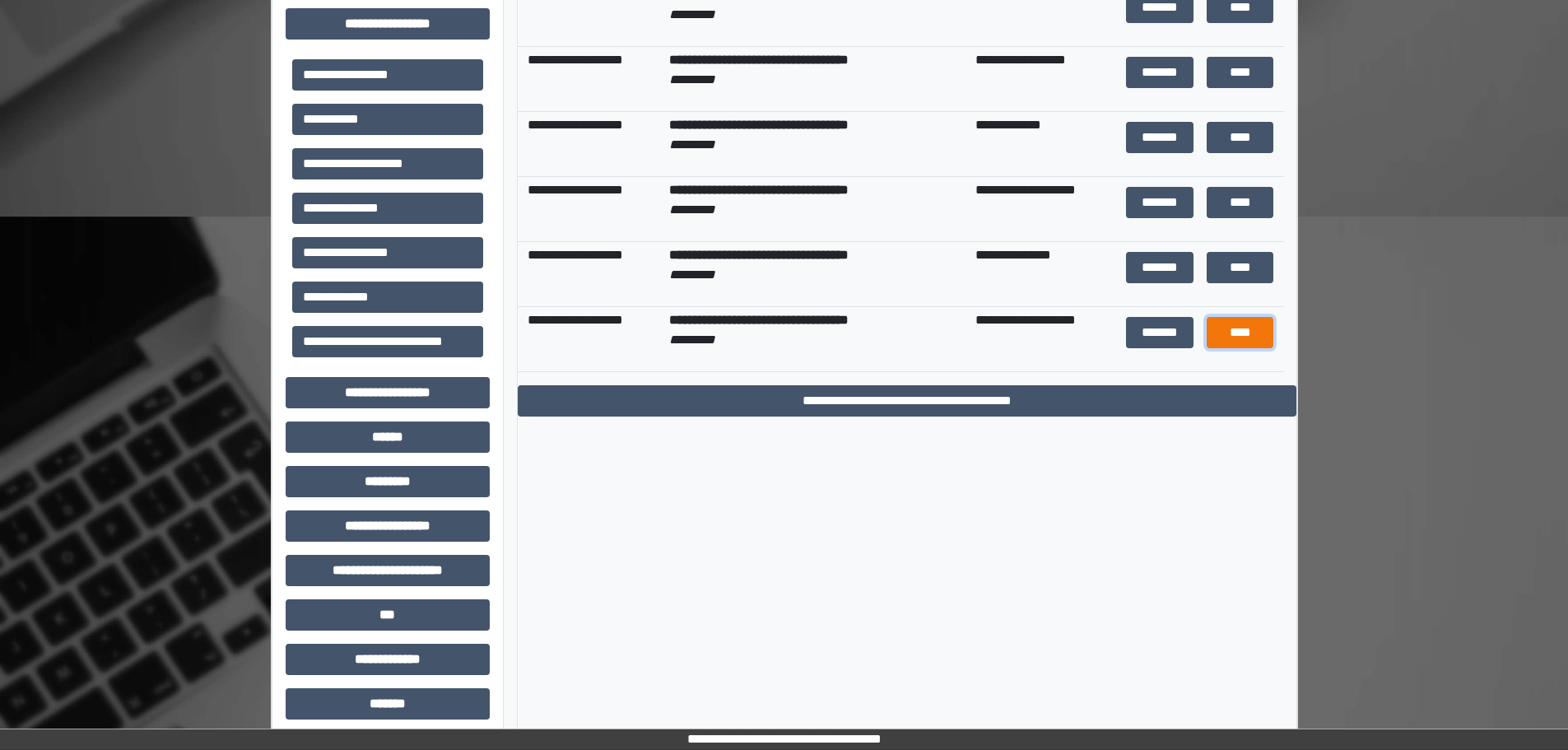 click on "****" at bounding box center [1240, 333] 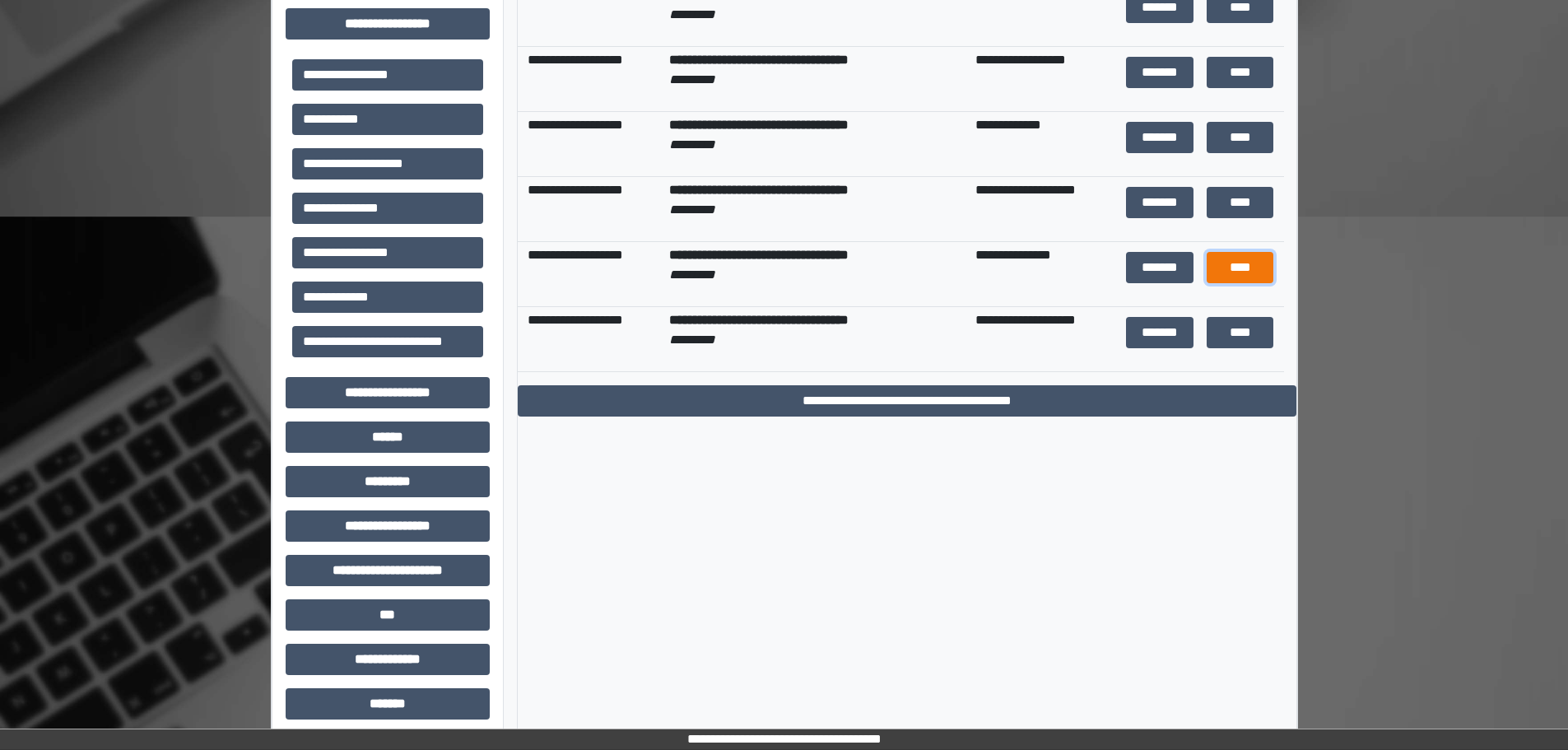 click on "****" at bounding box center (1240, 268) 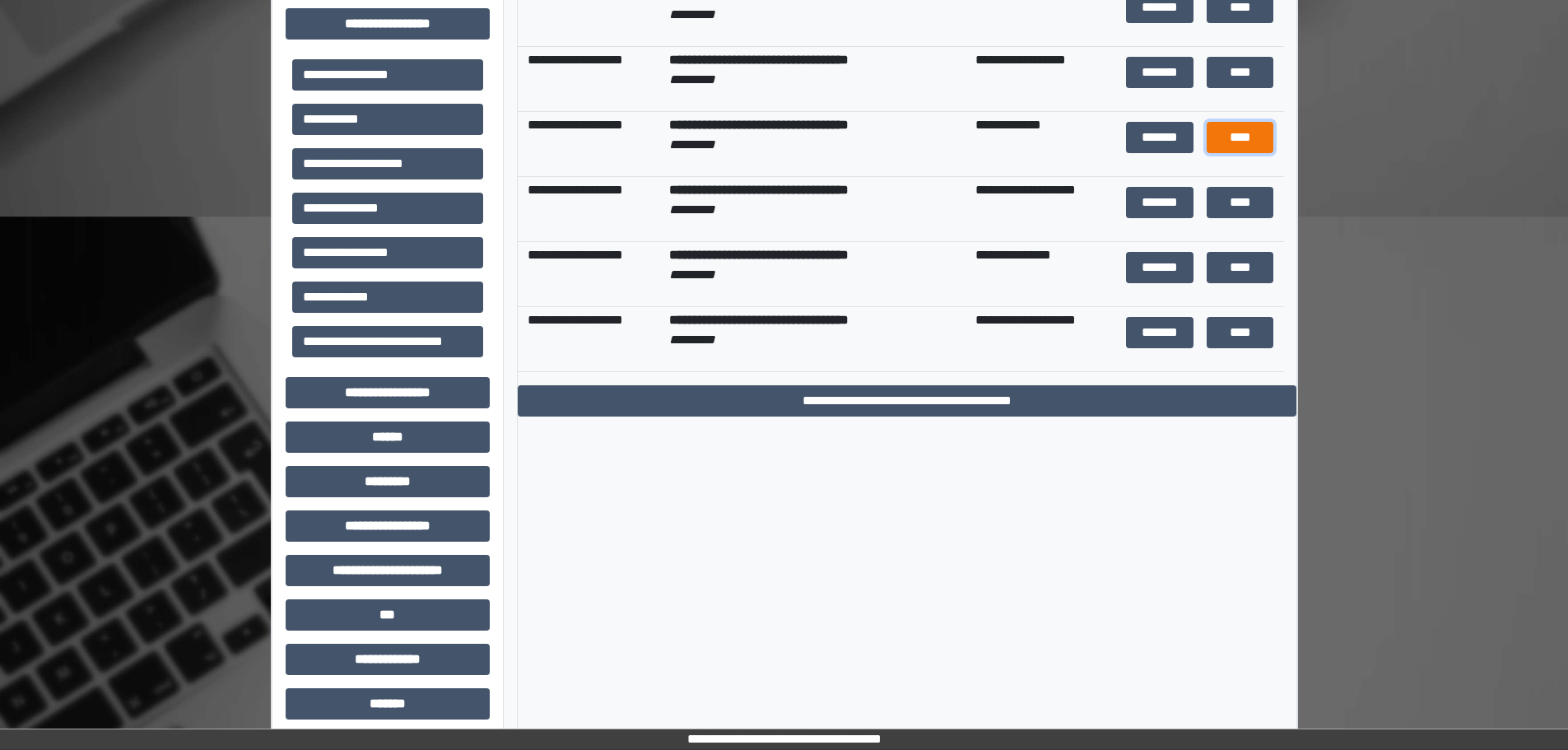 click on "****" at bounding box center [1240, 137] 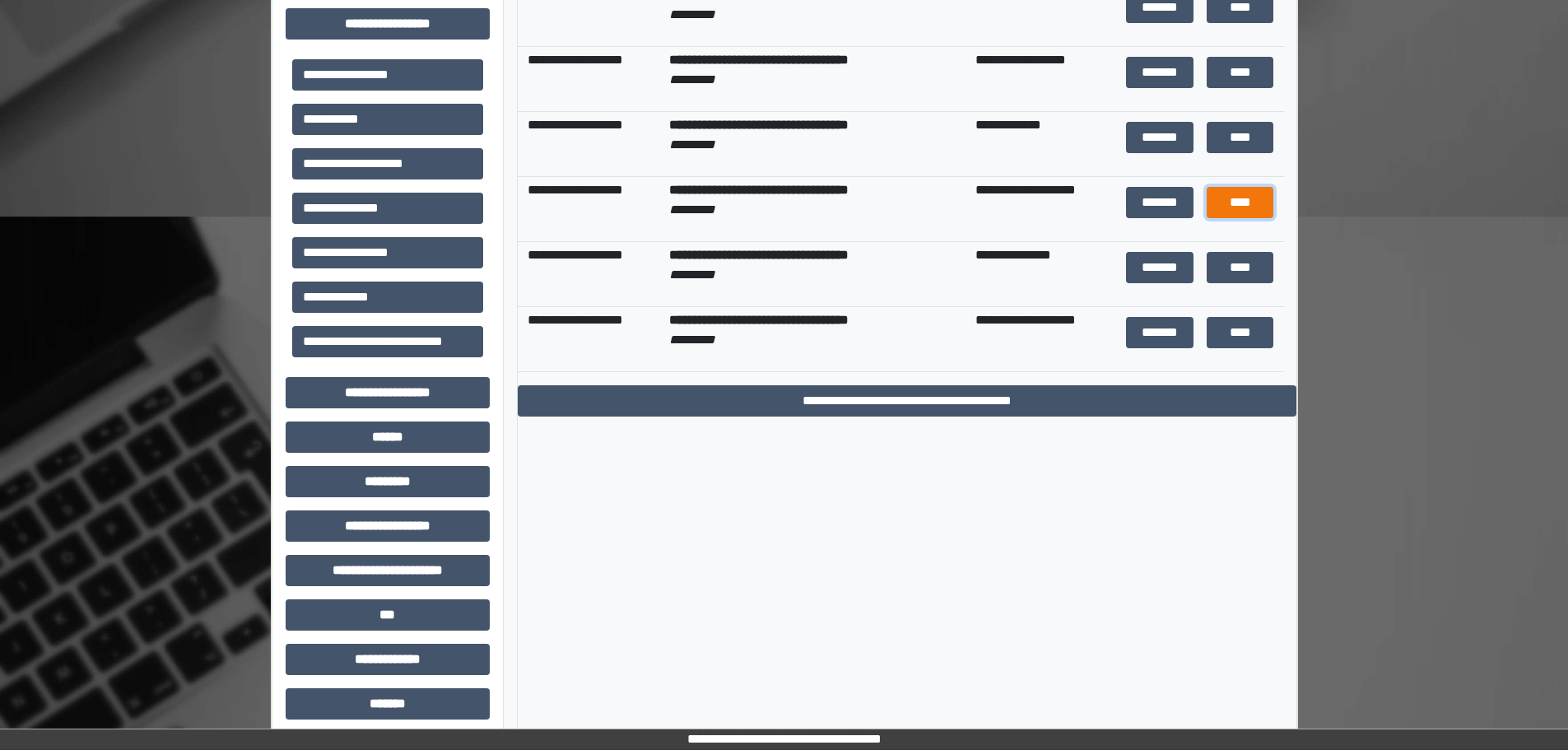 click on "****" at bounding box center (1240, 203) 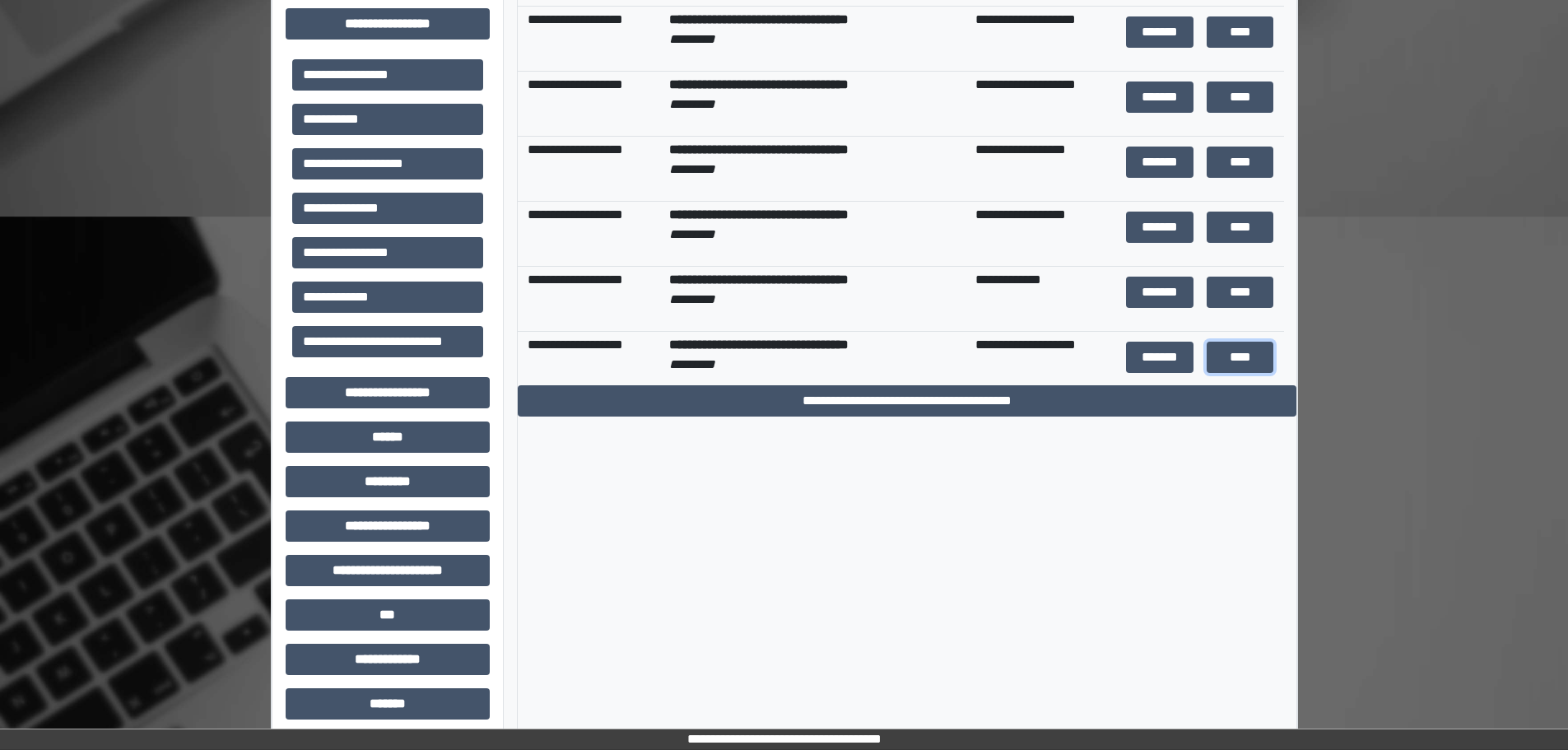 scroll, scrollTop: 326, scrollLeft: 0, axis: vertical 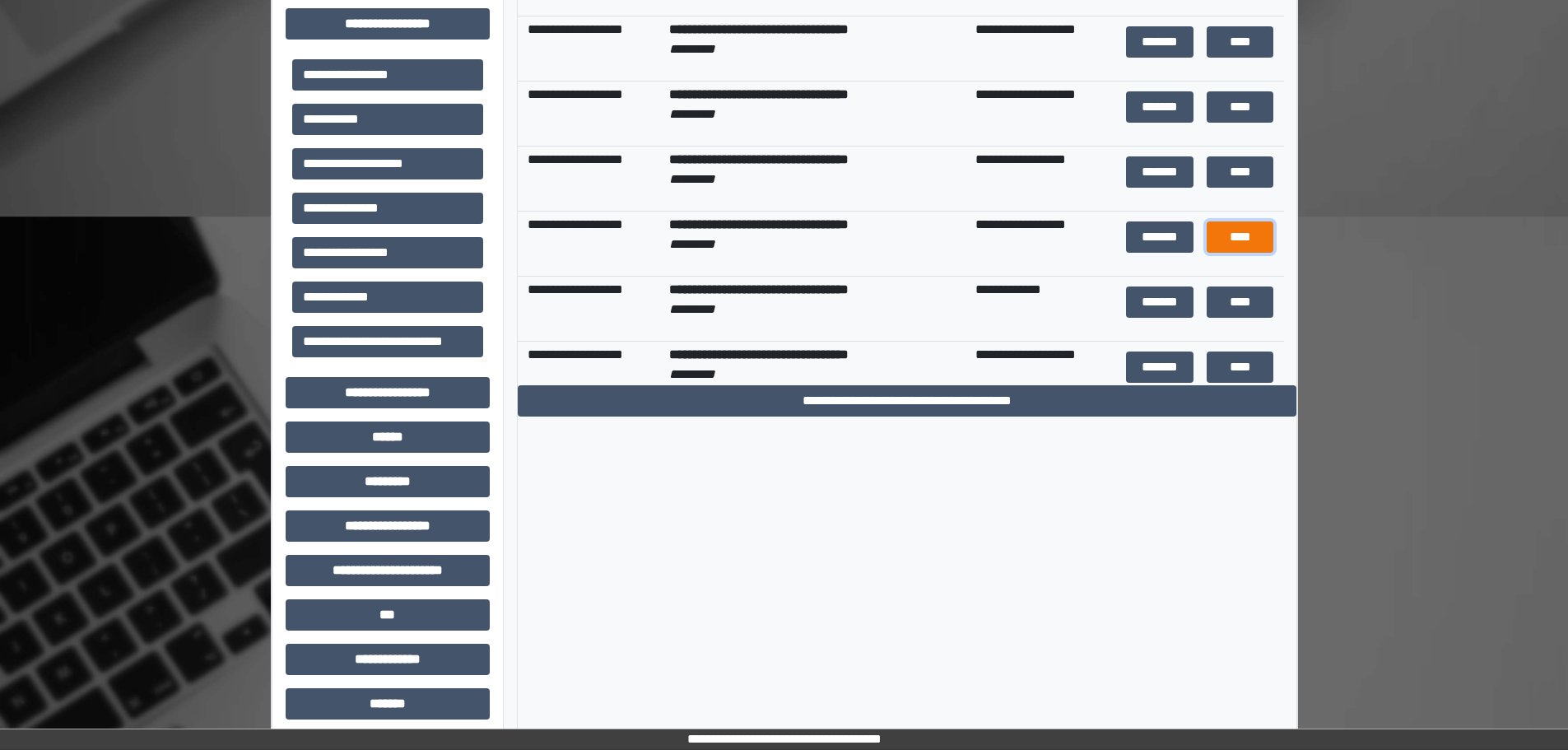 click on "****" at bounding box center [1240, 237] 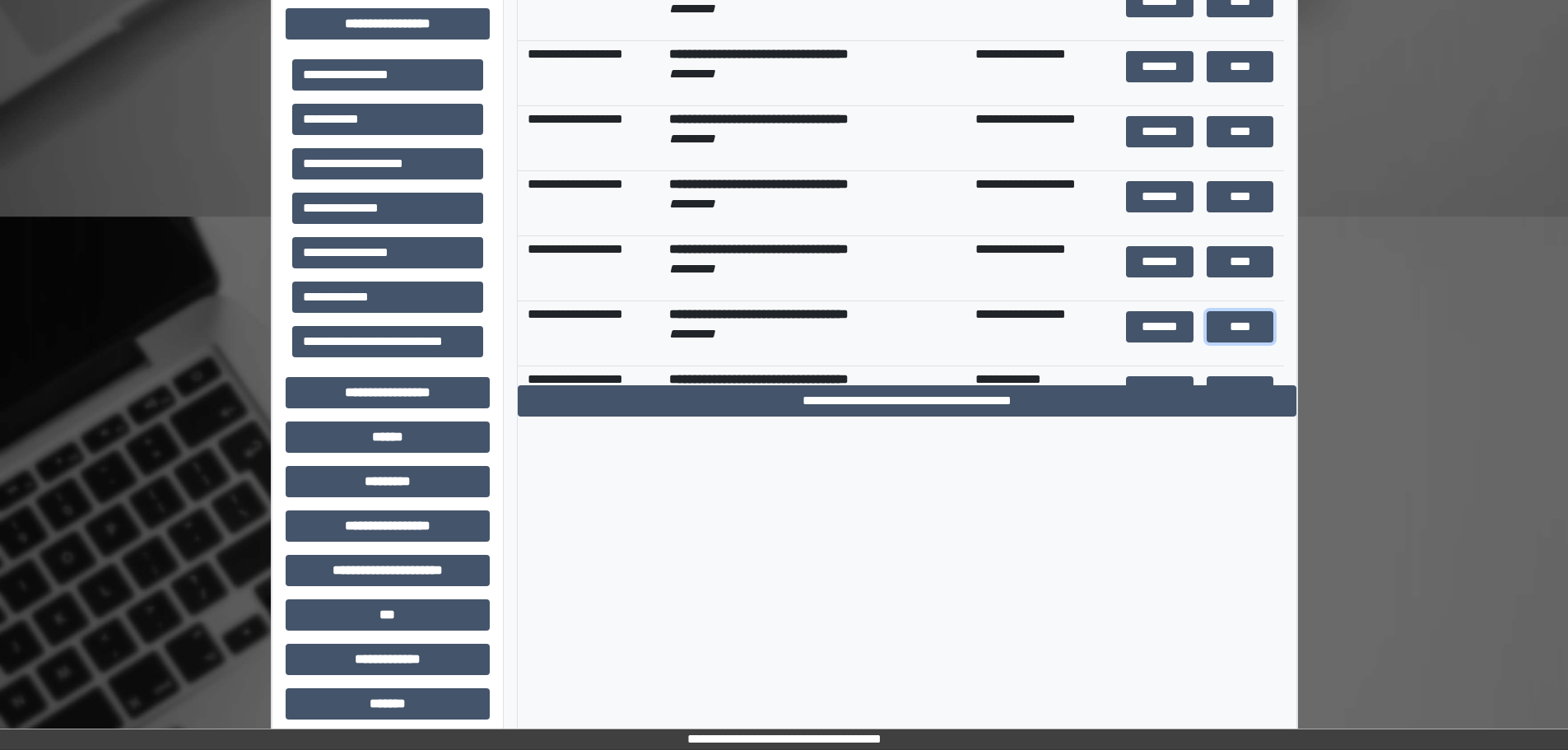 scroll, scrollTop: 0, scrollLeft: 0, axis: both 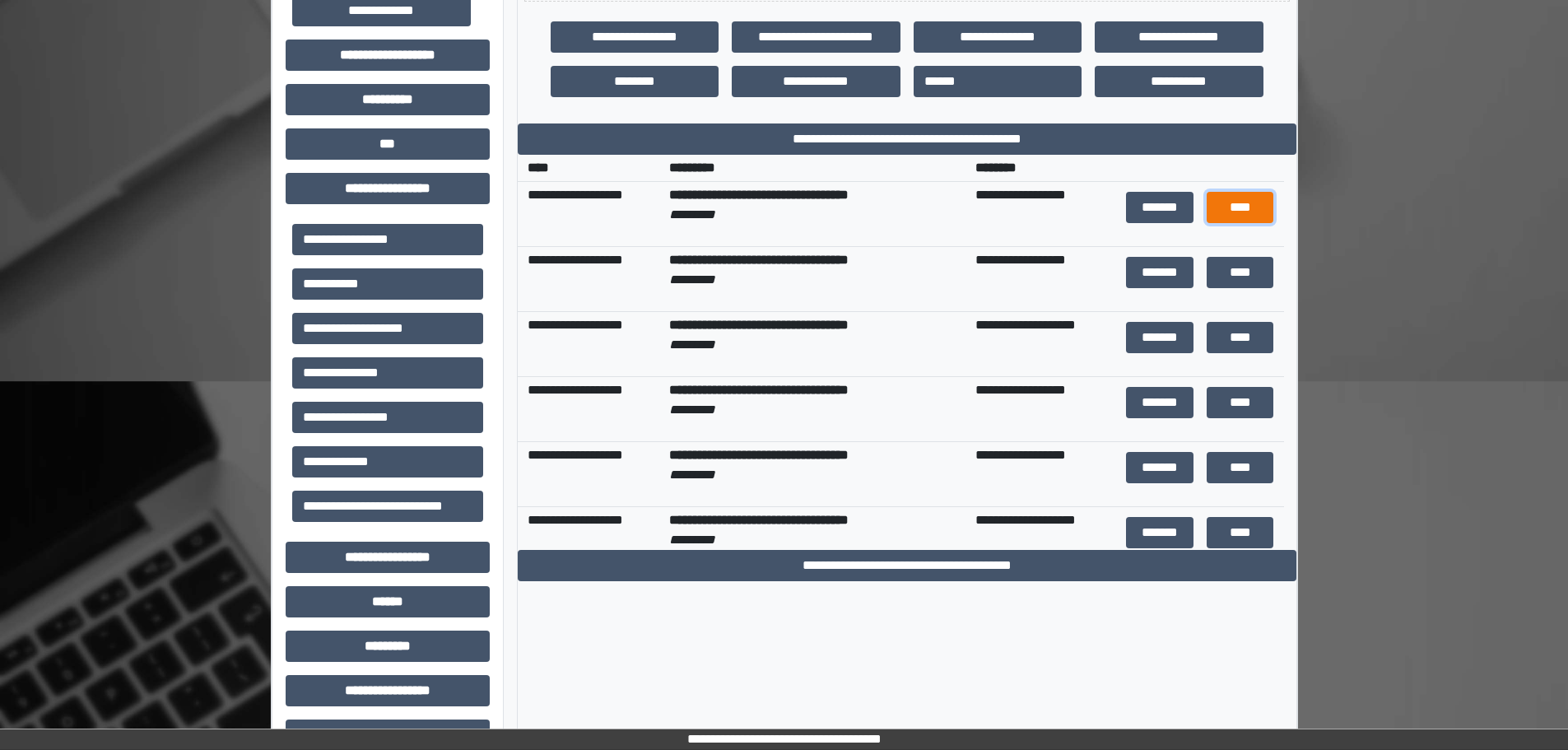 click on "****" at bounding box center (1240, 207) 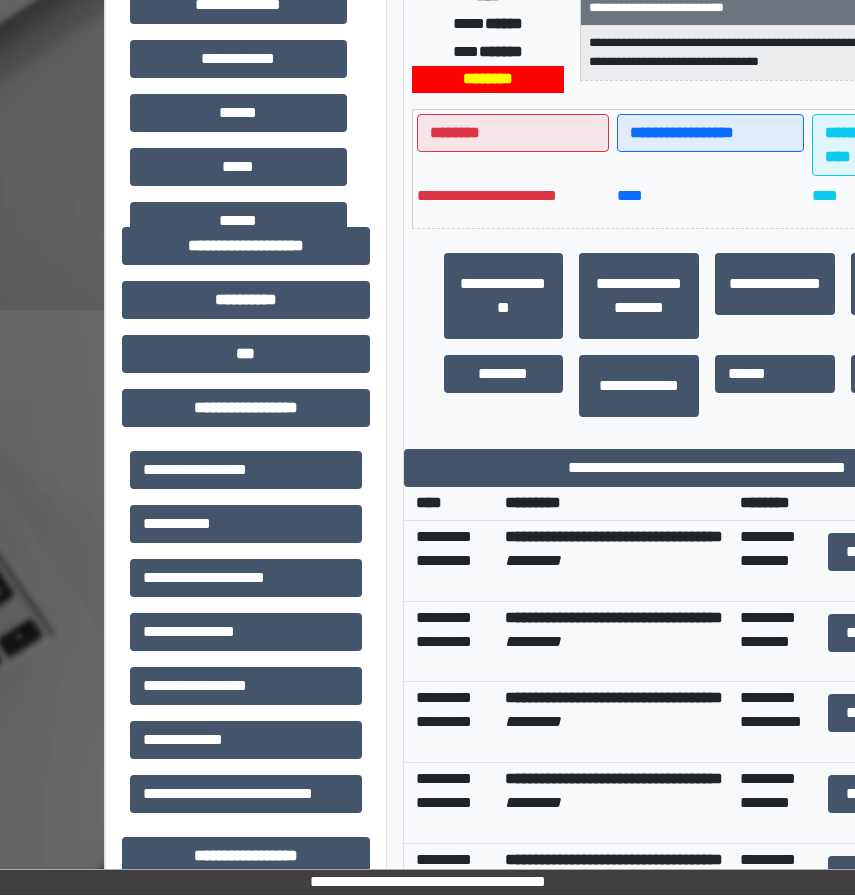 scroll, scrollTop: 0, scrollLeft: 0, axis: both 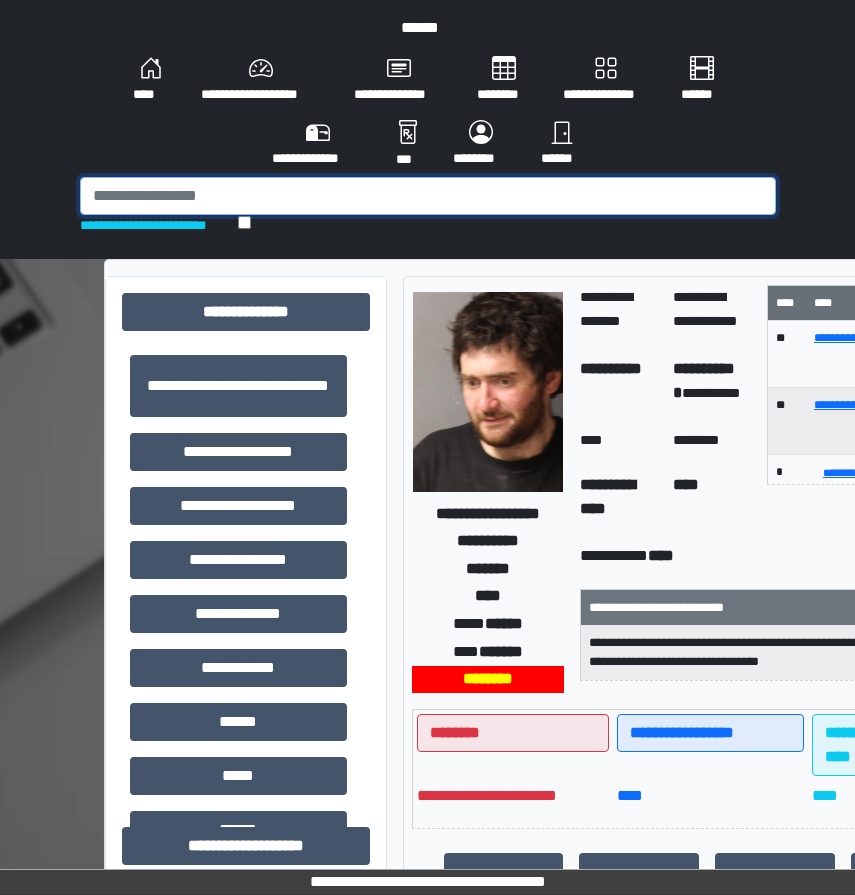 click at bounding box center [428, 196] 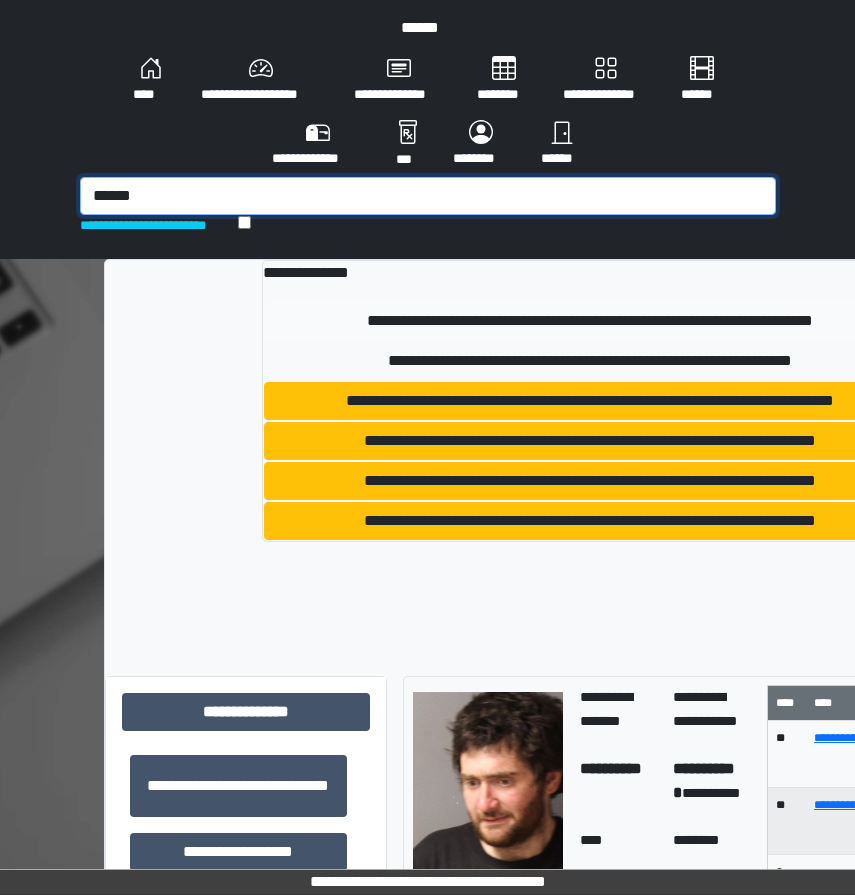 type on "******" 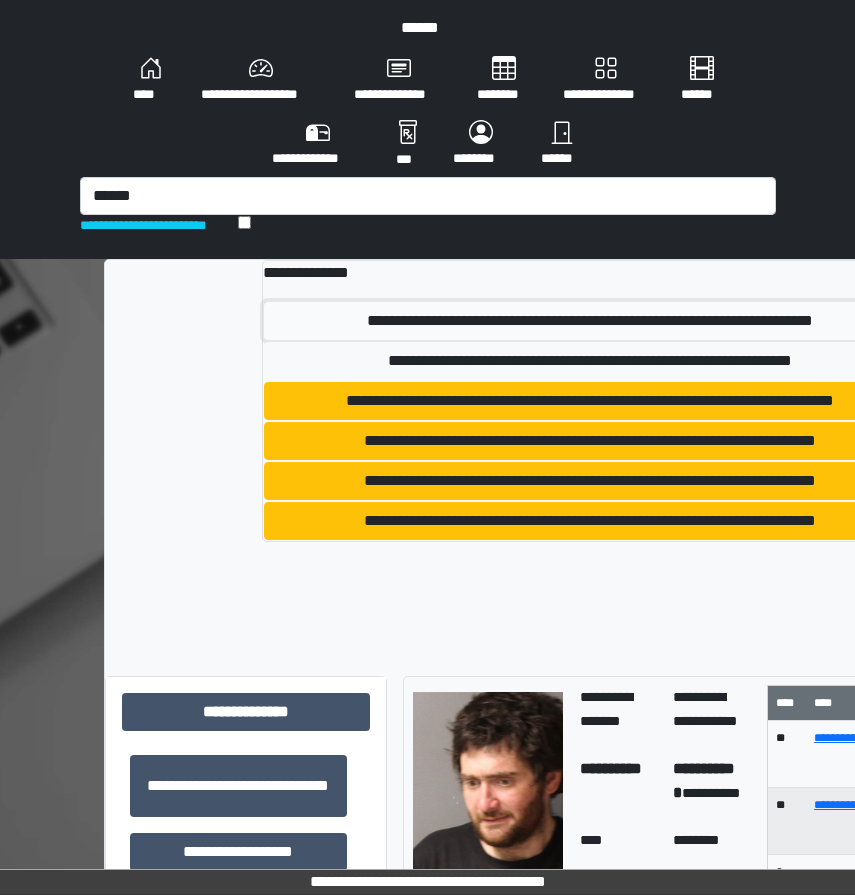 click on "**********" at bounding box center (589, 321) 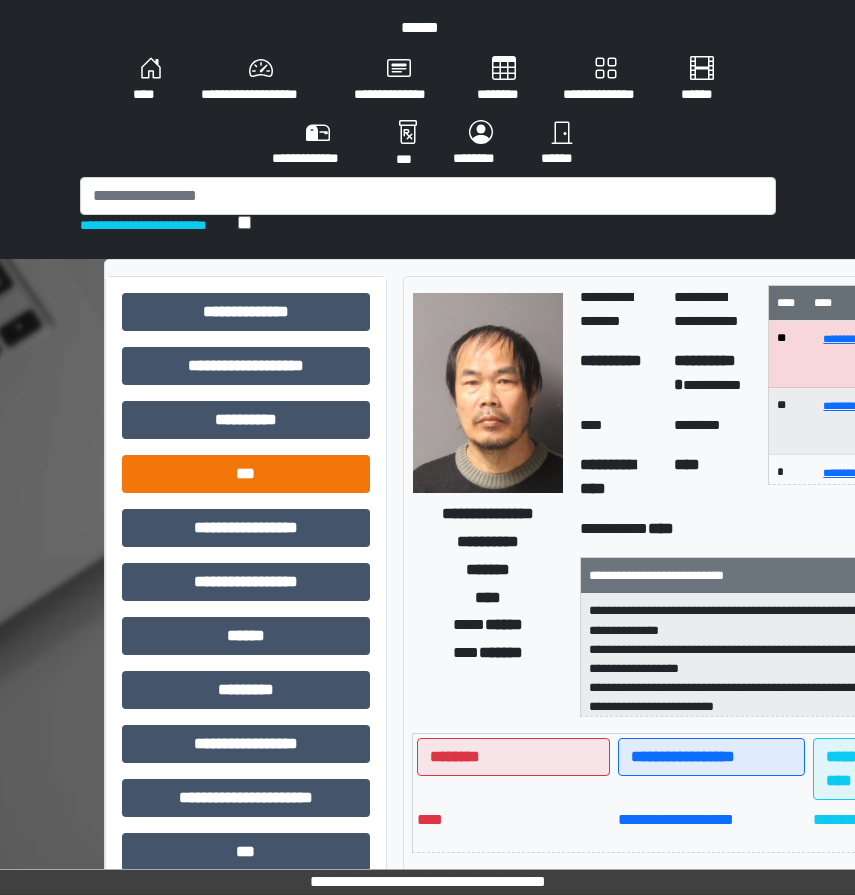 scroll, scrollTop: 100, scrollLeft: 0, axis: vertical 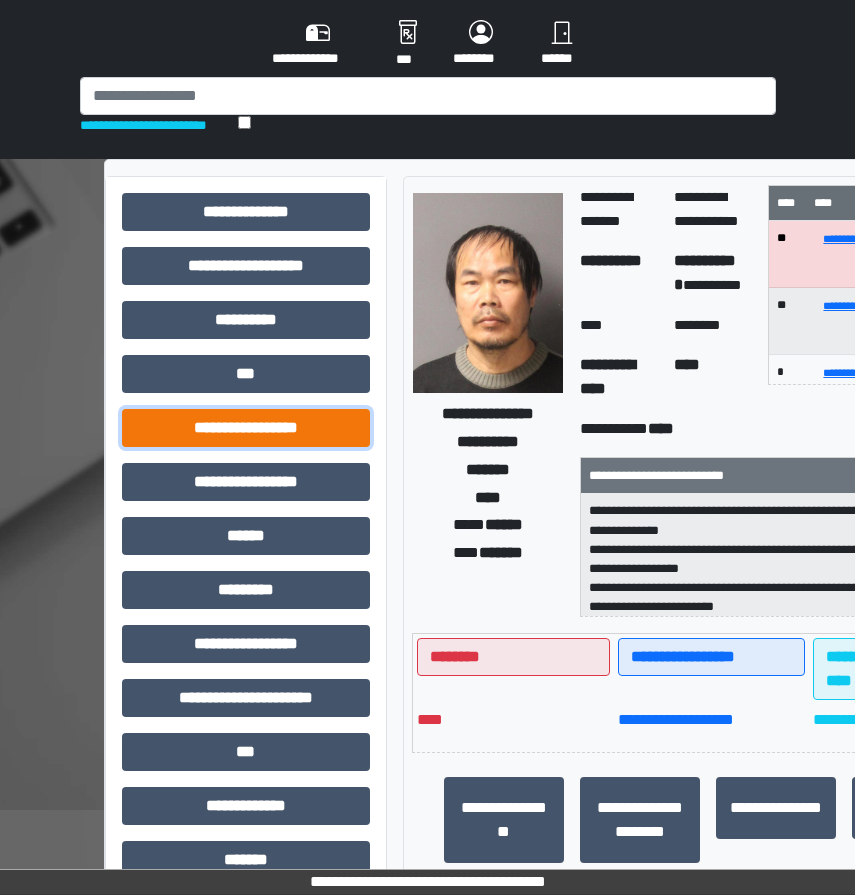 click on "**********" at bounding box center [246, 428] 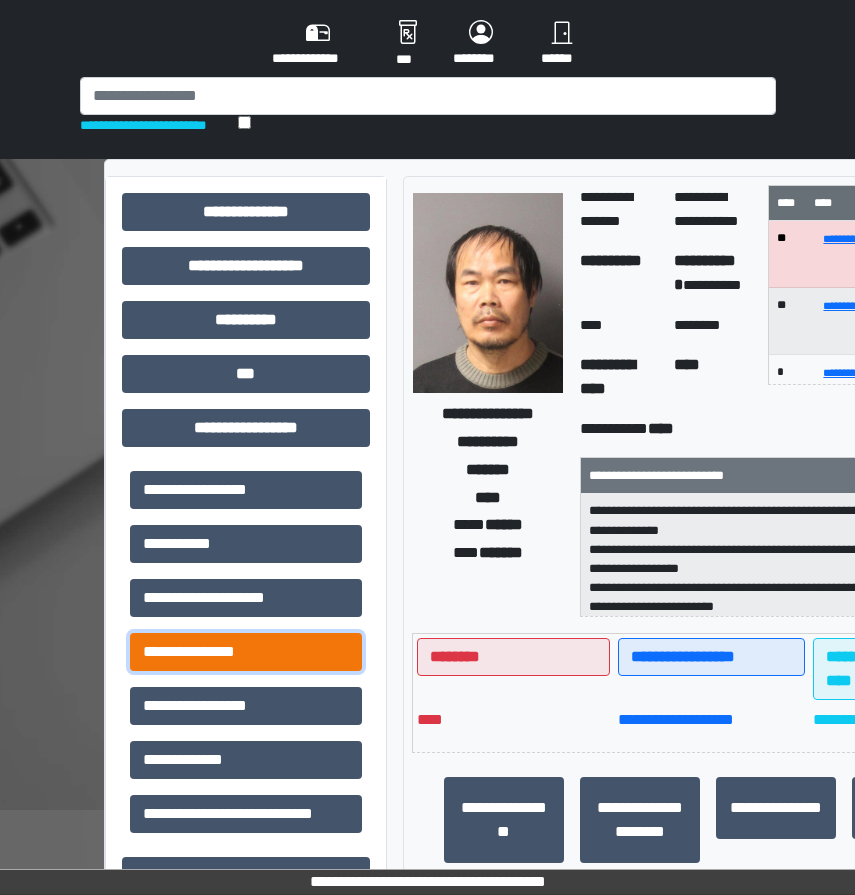 click on "**********" at bounding box center (246, 652) 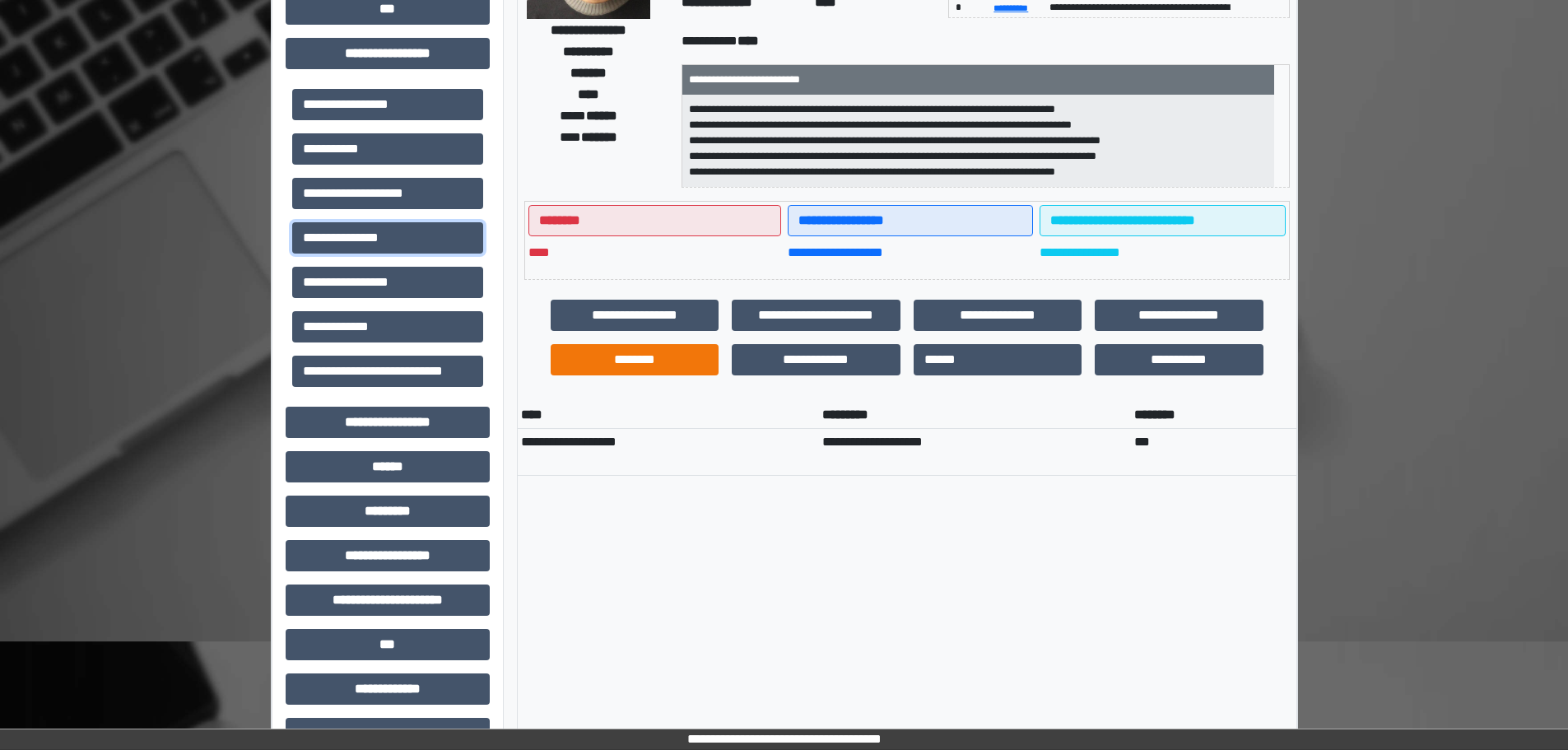 scroll, scrollTop: 247, scrollLeft: 0, axis: vertical 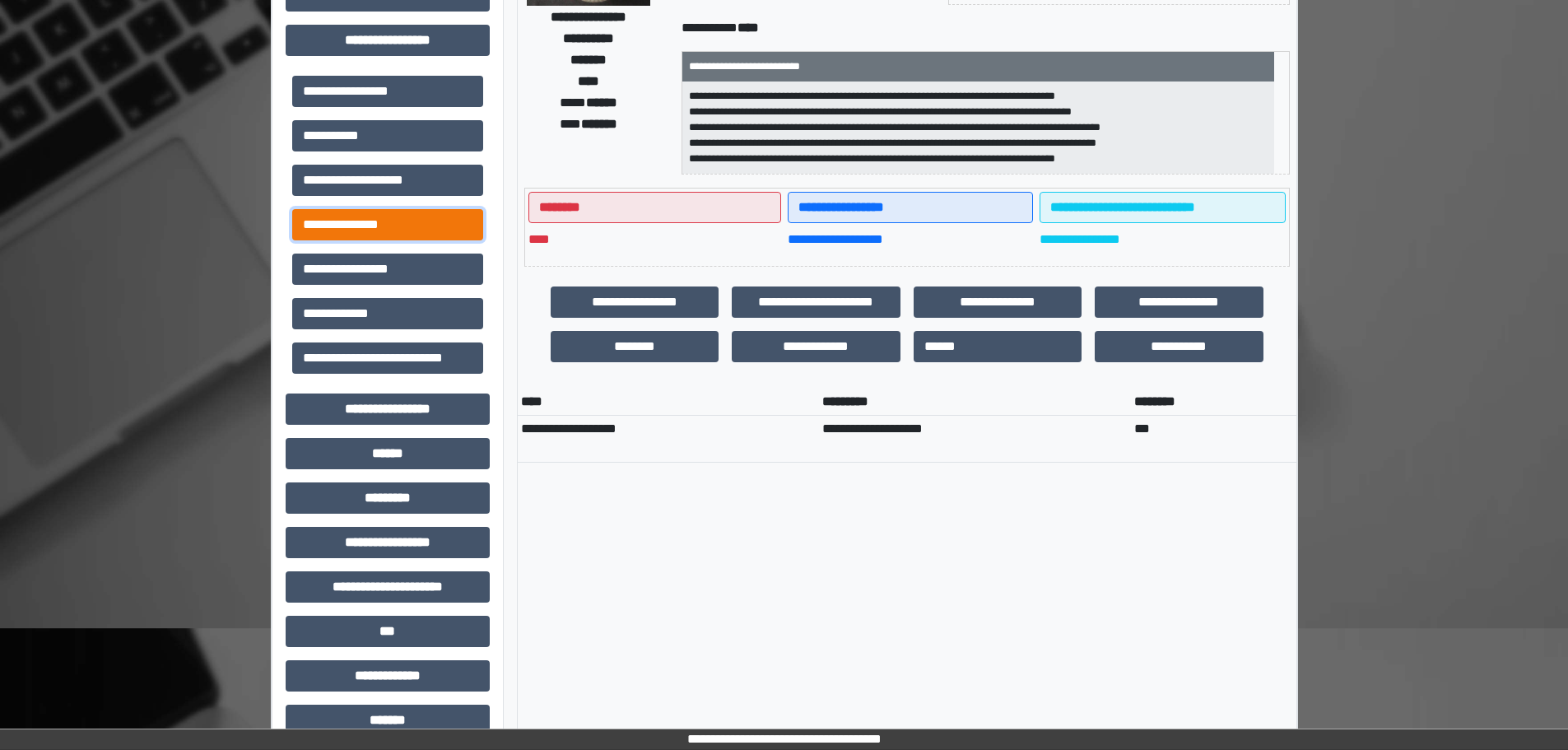 click on "**********" at bounding box center [388, 225] 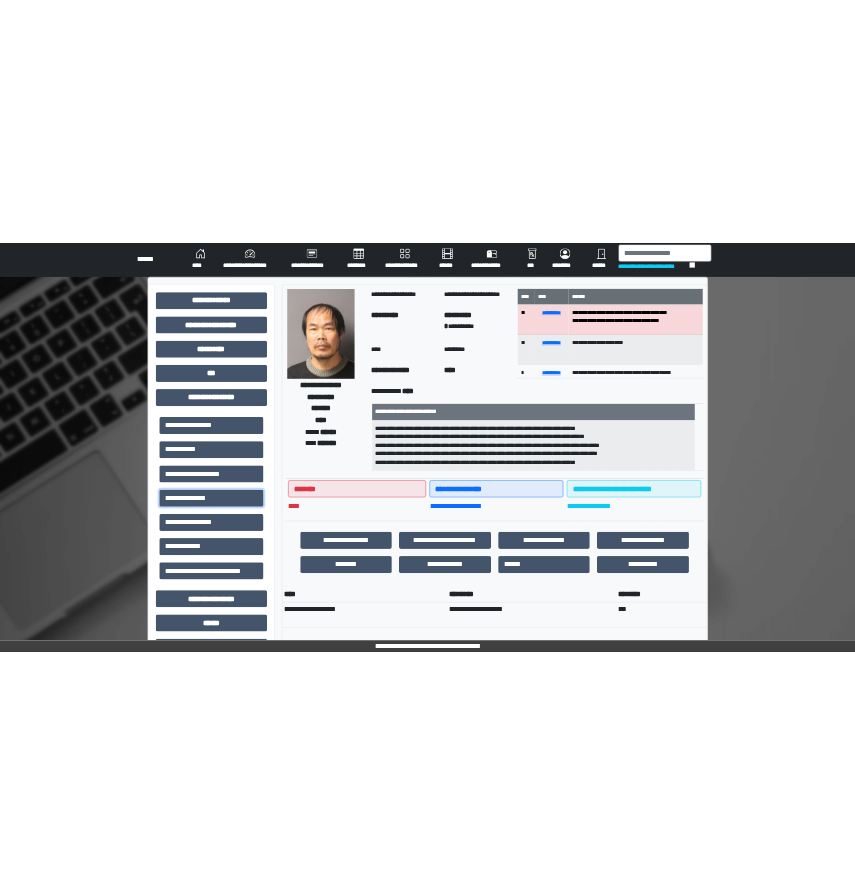 scroll, scrollTop: 0, scrollLeft: 0, axis: both 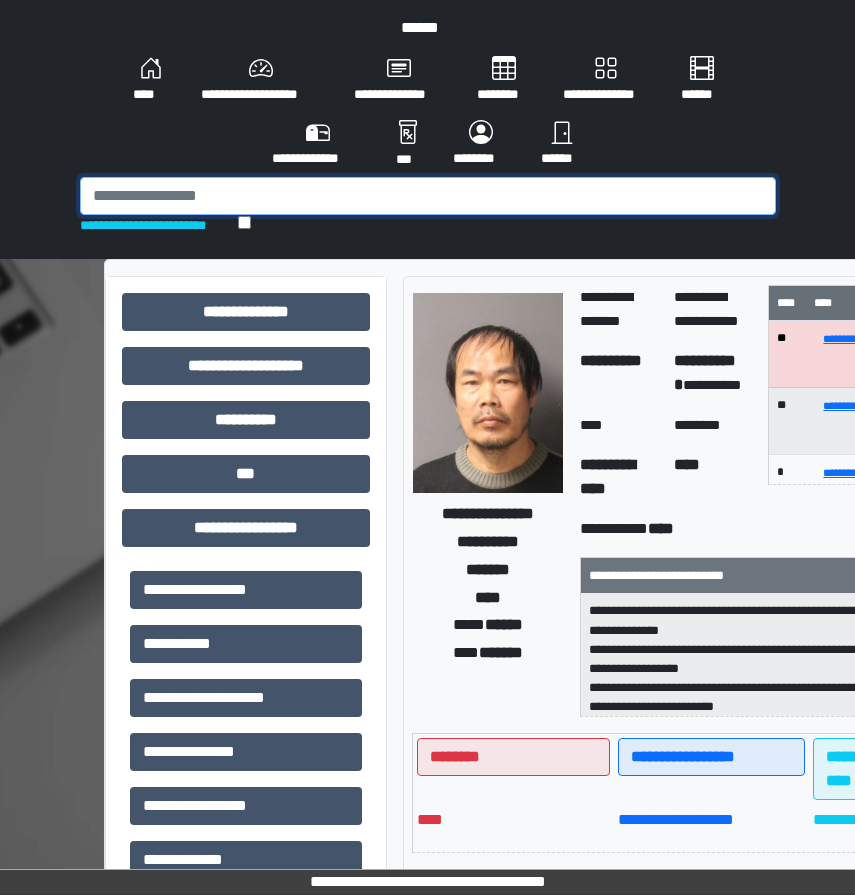 click at bounding box center [428, 196] 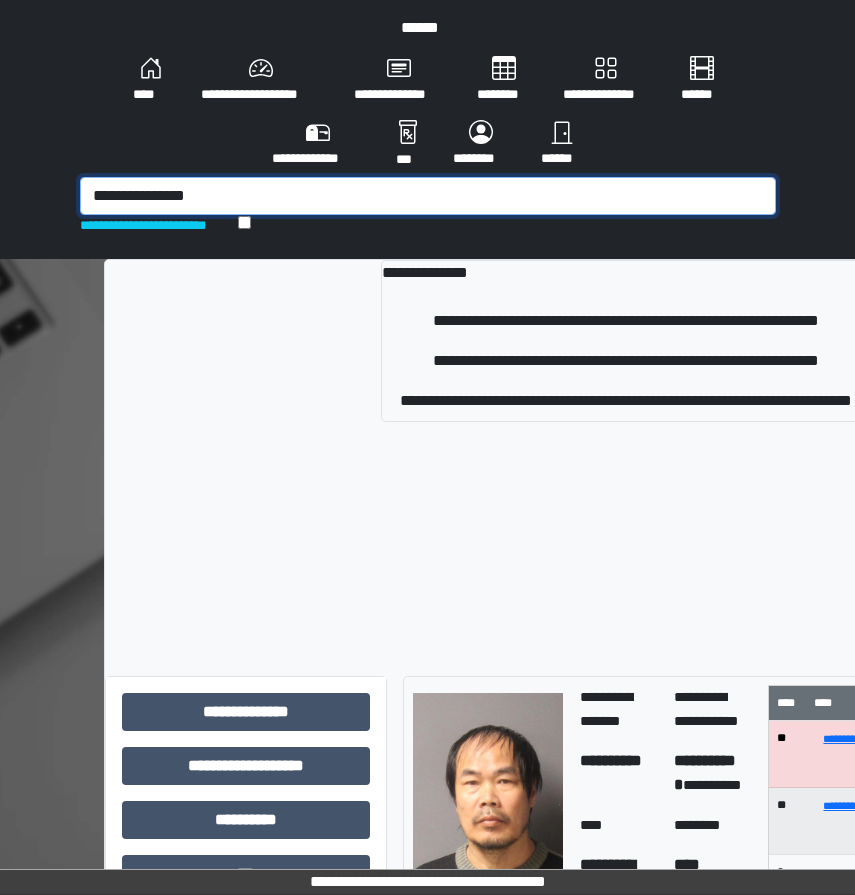type on "**********" 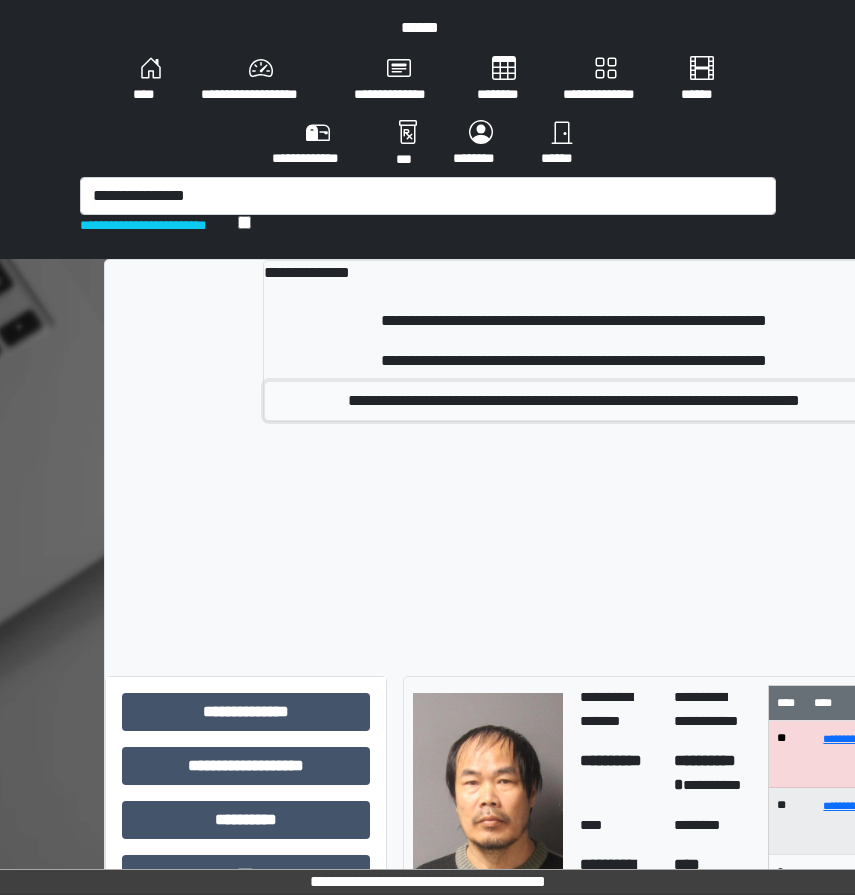 click on "**********" at bounding box center (574, 401) 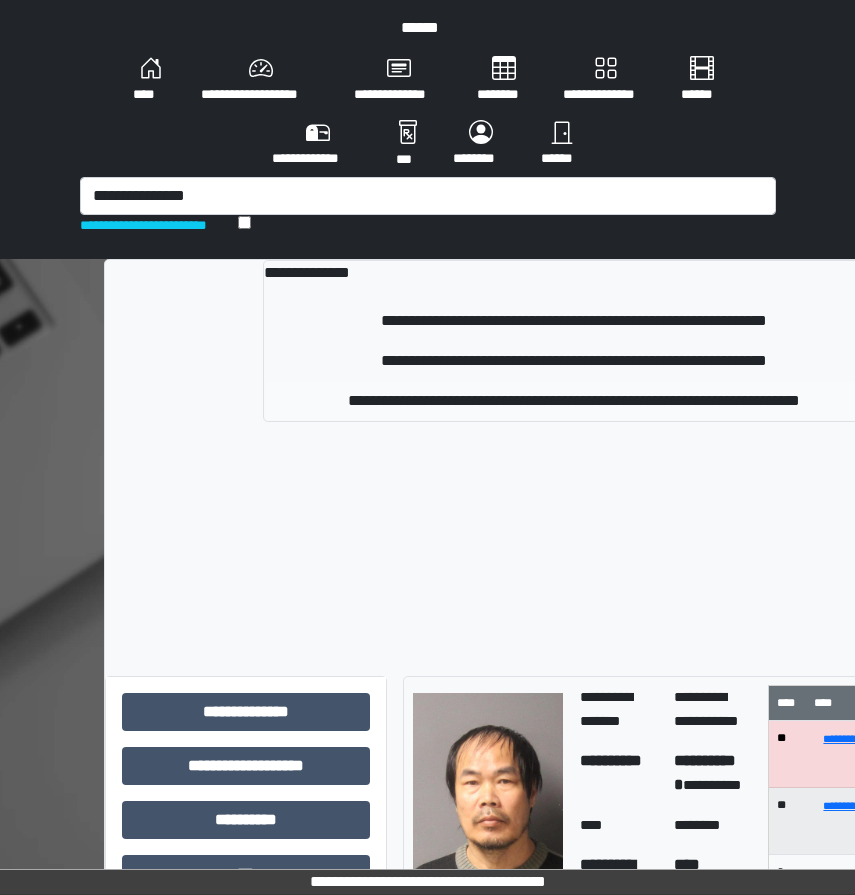type 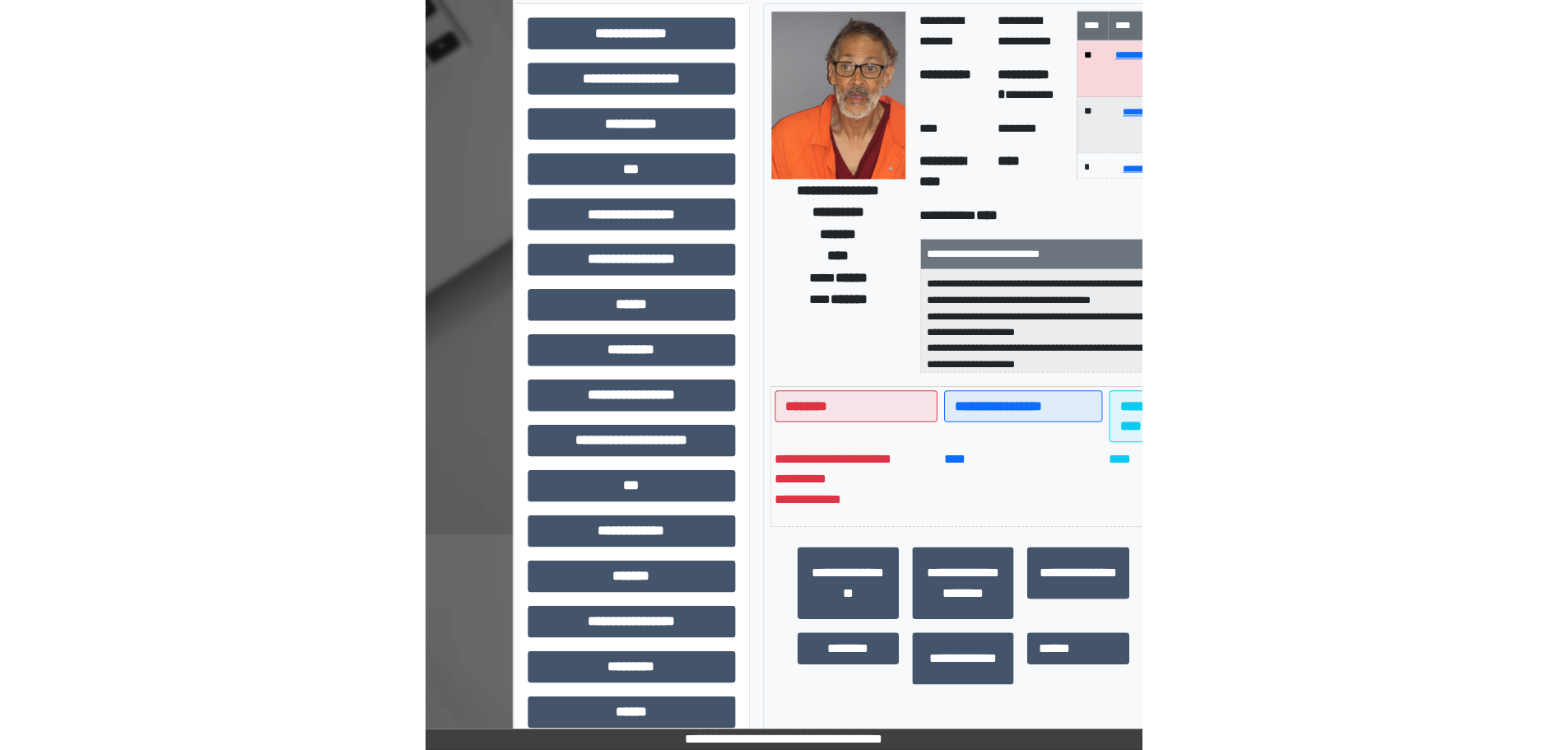 scroll, scrollTop: 212, scrollLeft: 0, axis: vertical 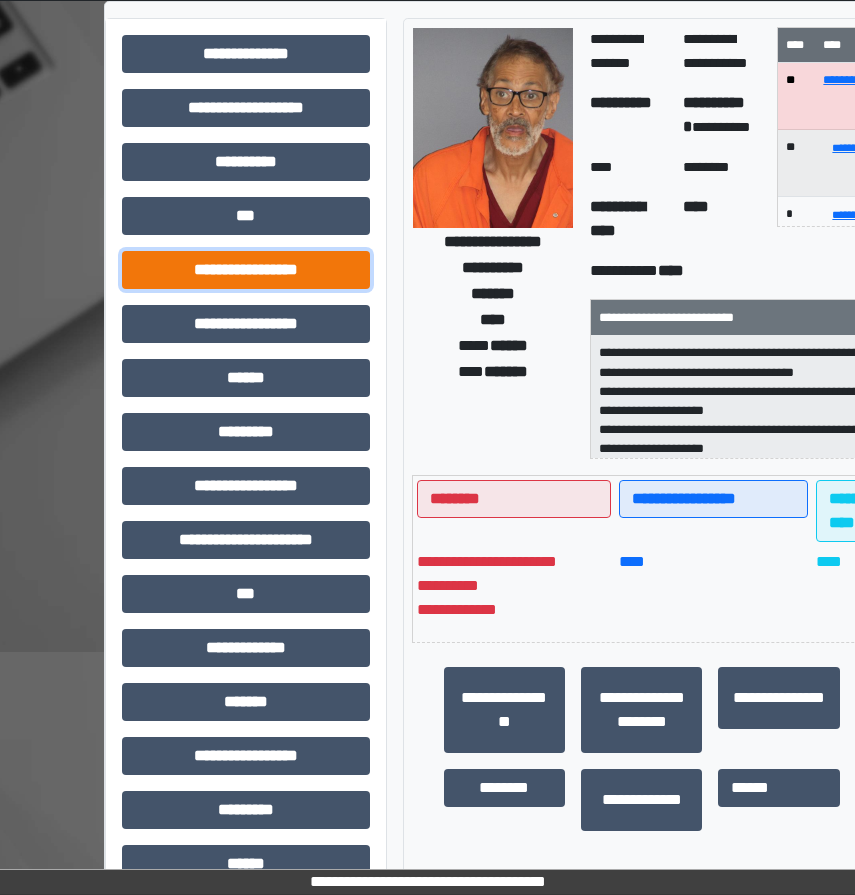 click on "**********" at bounding box center (246, 270) 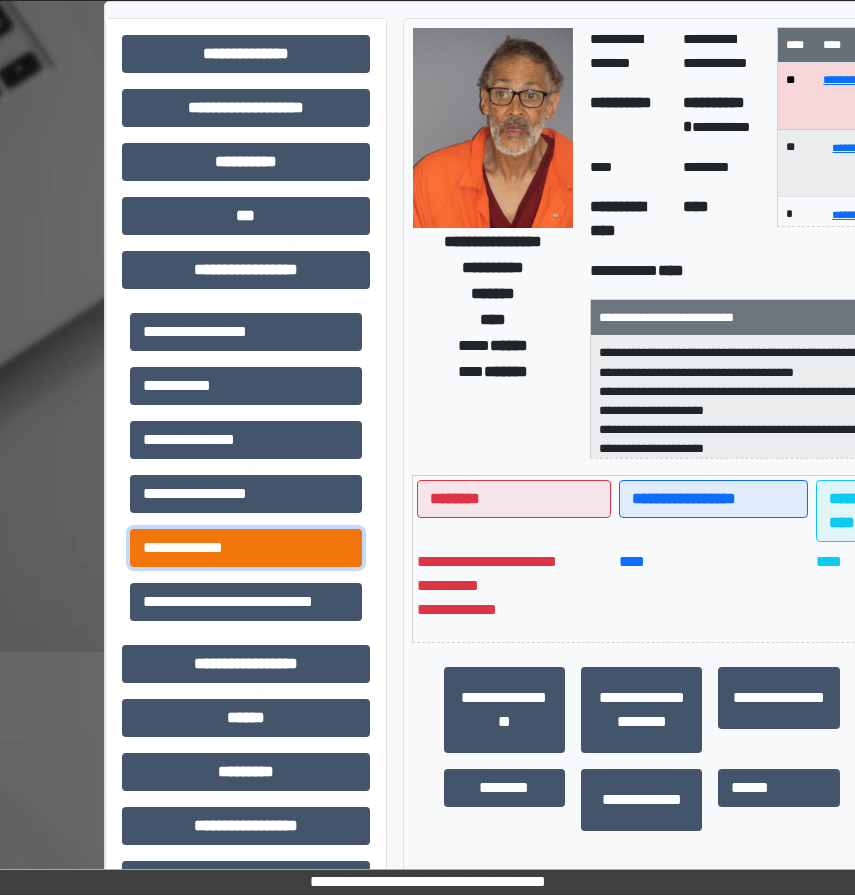 click on "**********" at bounding box center [246, 548] 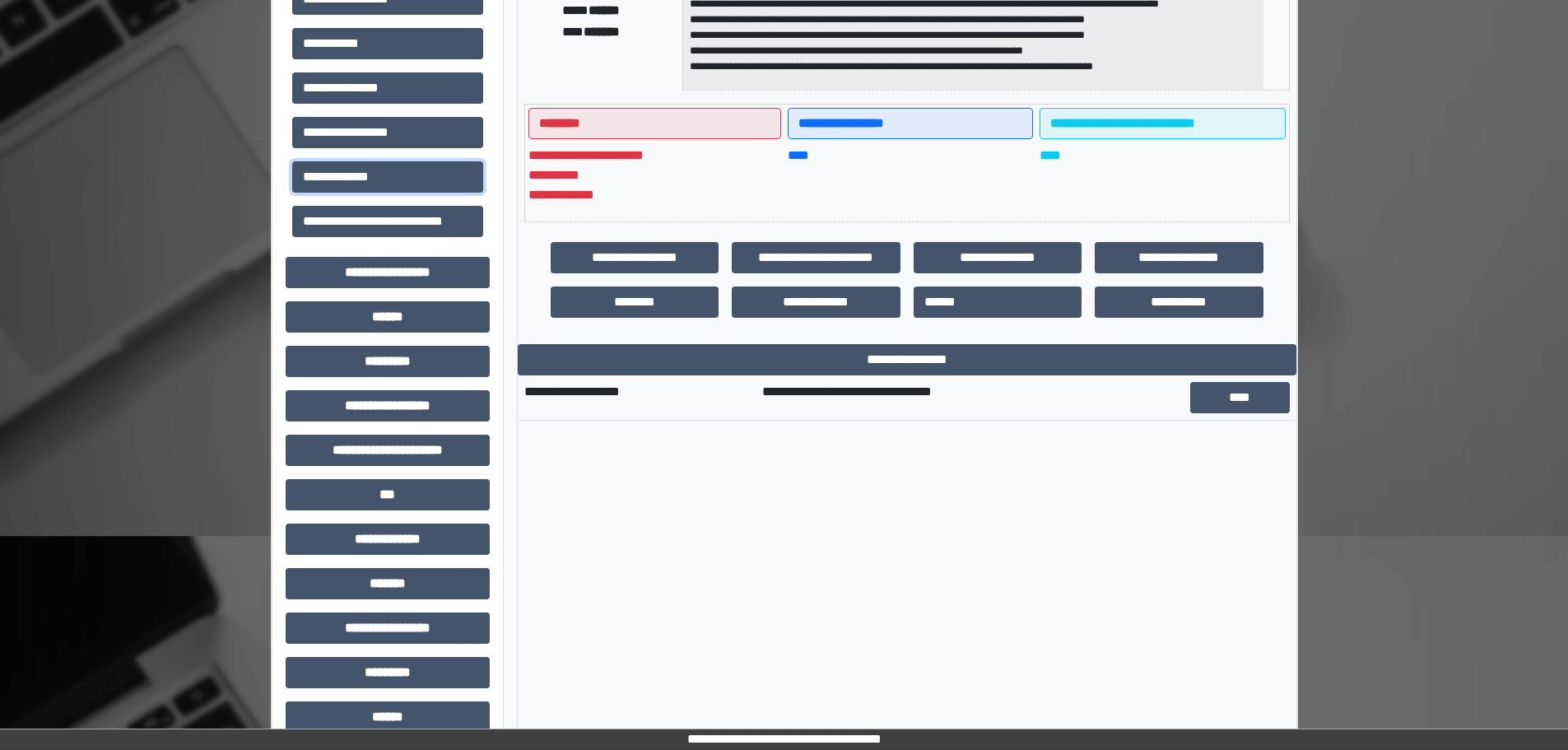 scroll, scrollTop: 377, scrollLeft: 0, axis: vertical 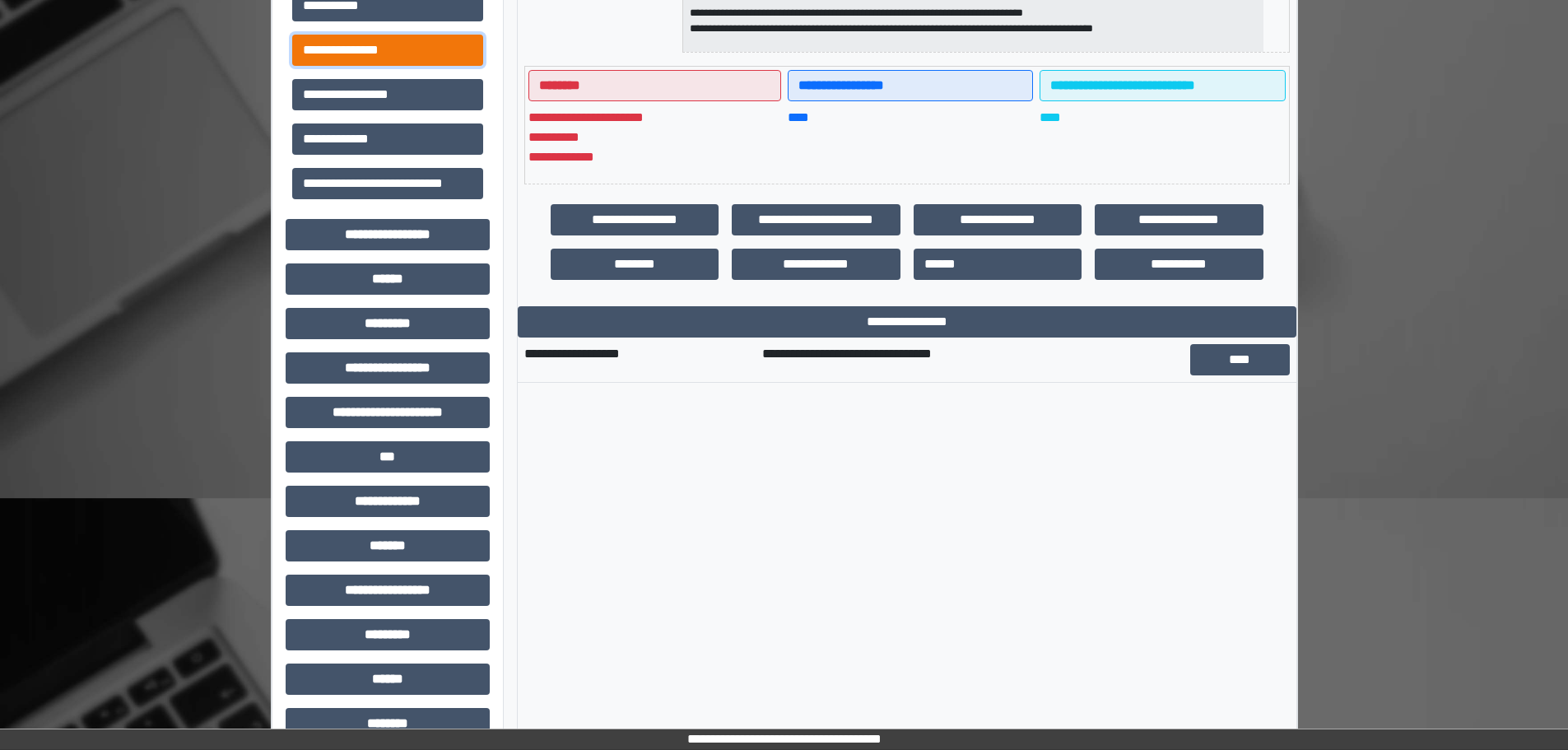 click on "**********" at bounding box center (388, 50) 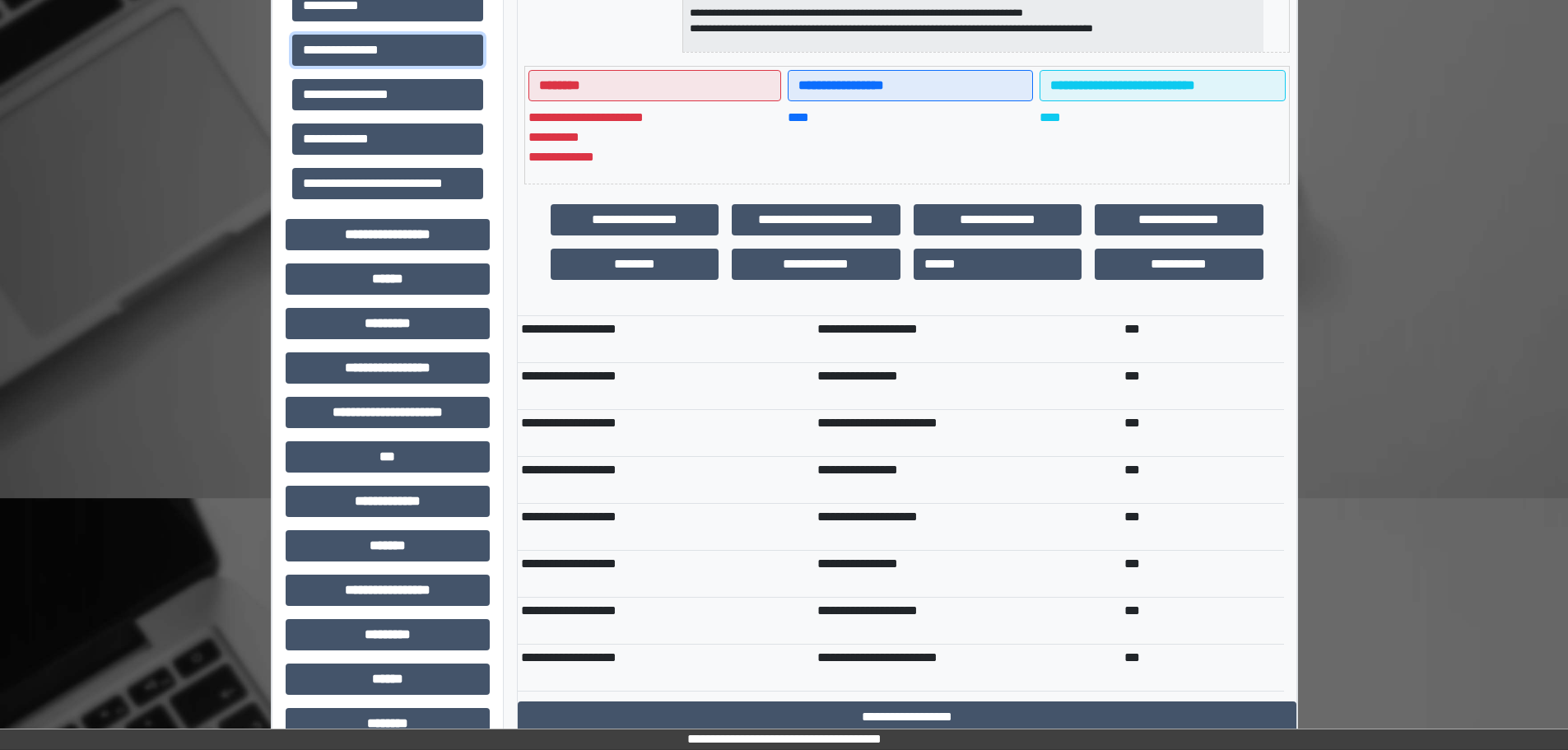scroll, scrollTop: 21, scrollLeft: 0, axis: vertical 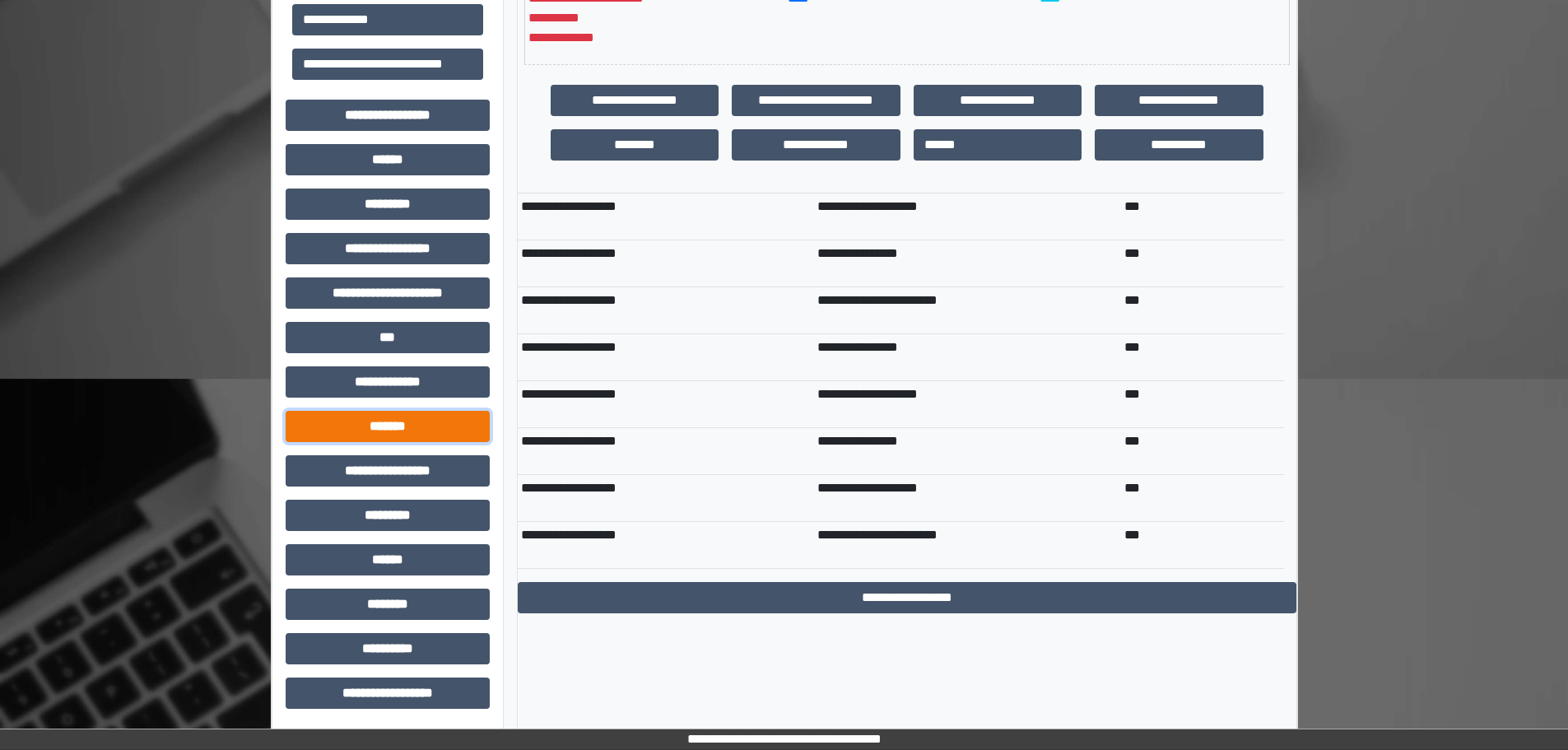 click on "*******" at bounding box center (388, 426) 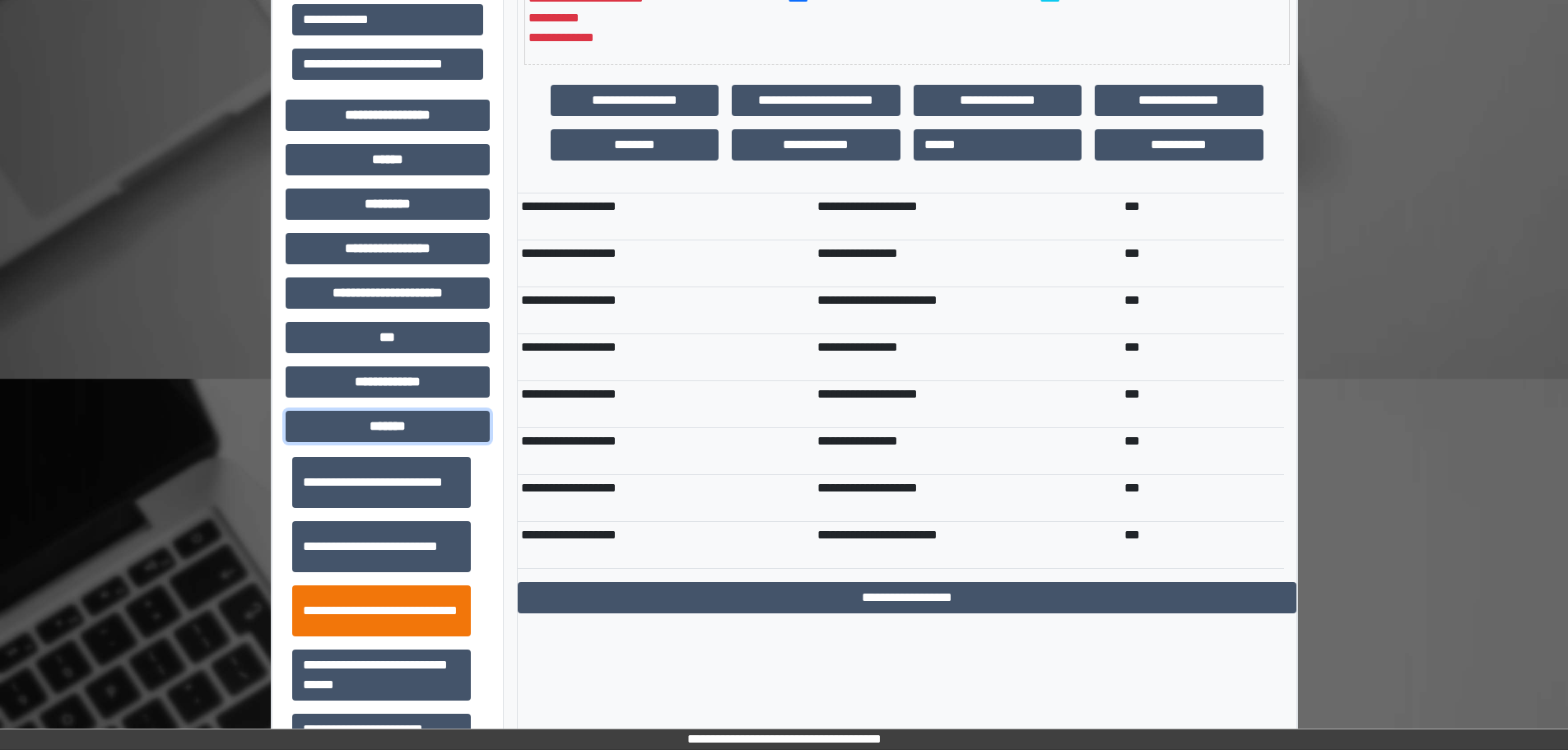 scroll, scrollTop: 576, scrollLeft: 0, axis: vertical 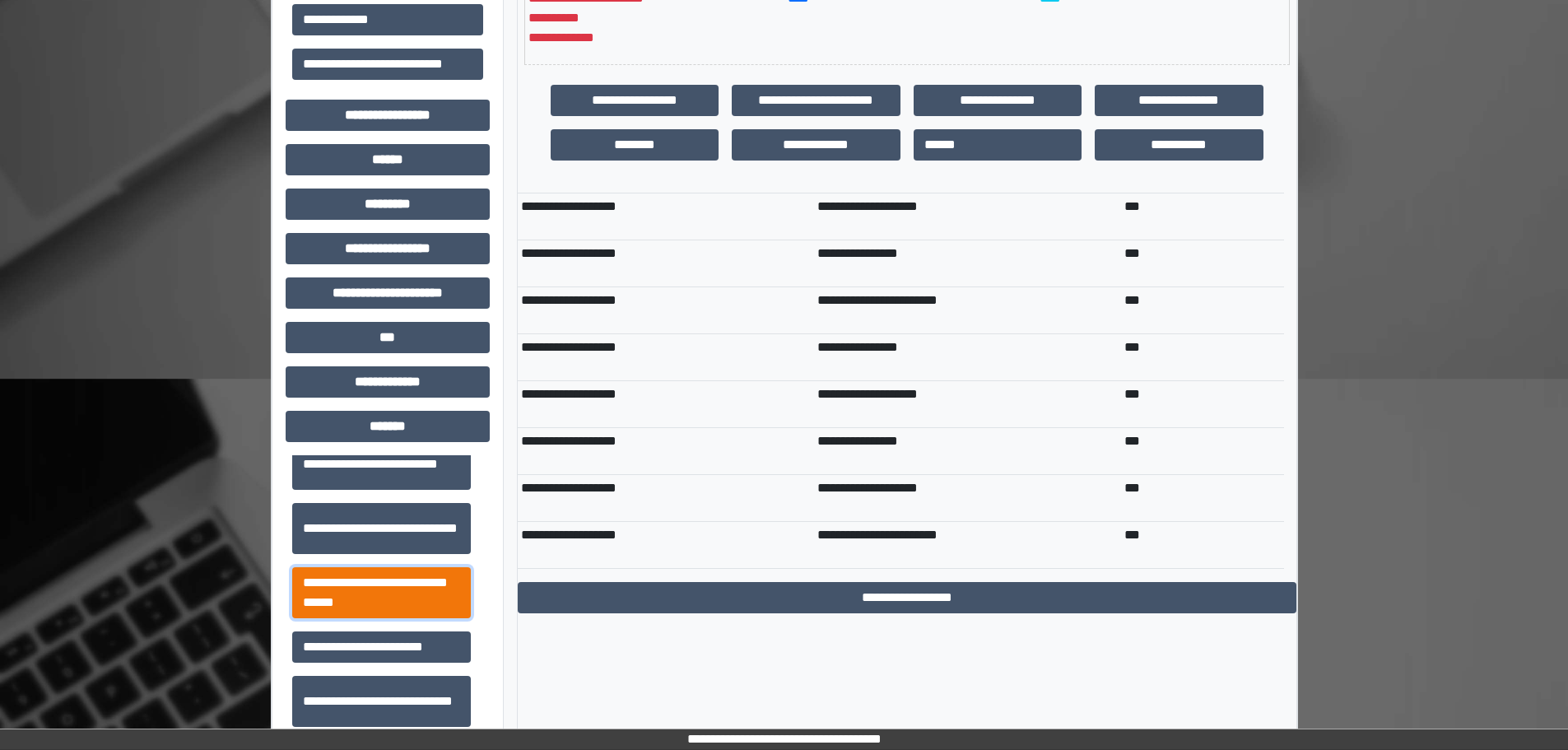 click on "**********" at bounding box center (381, 593) 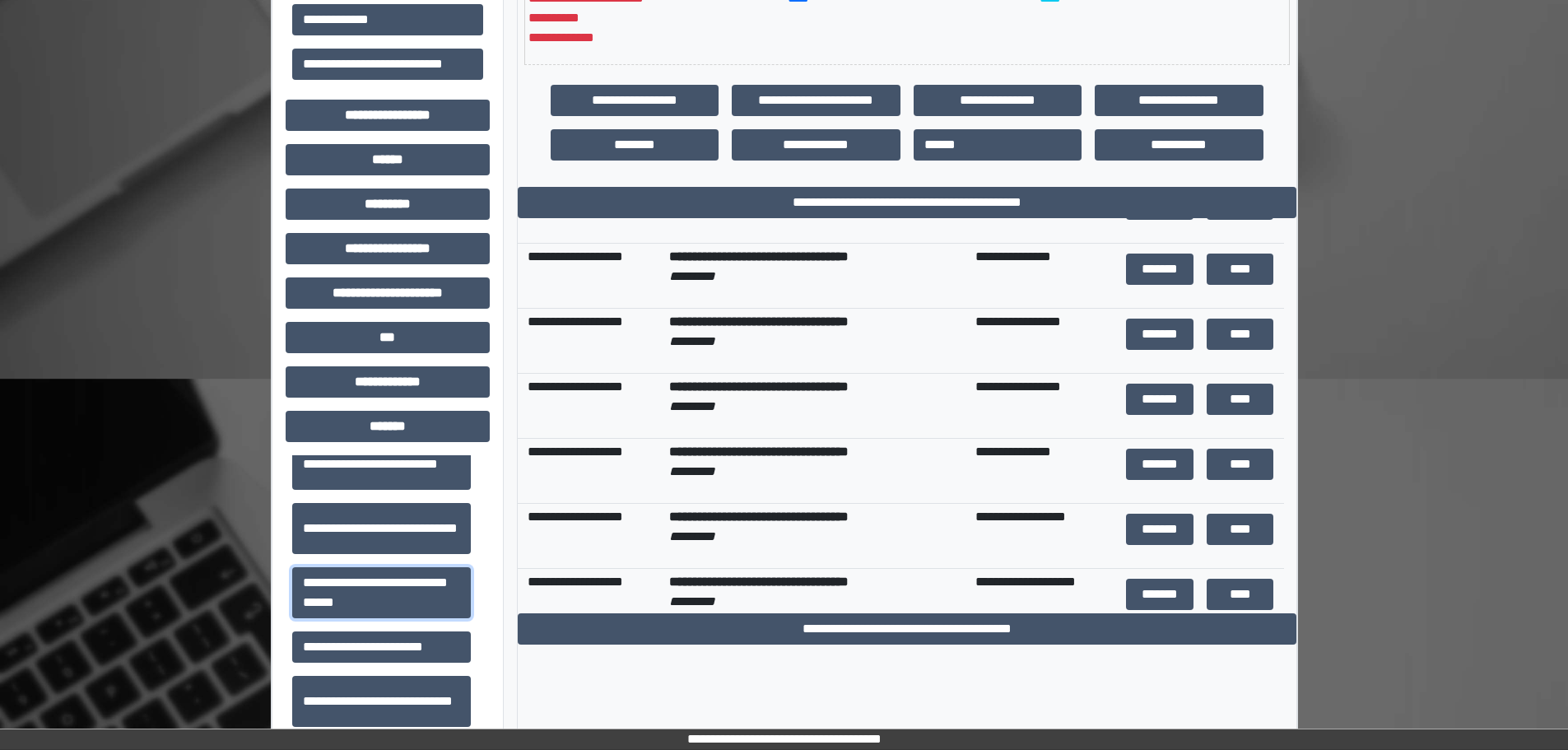 scroll, scrollTop: 361, scrollLeft: 0, axis: vertical 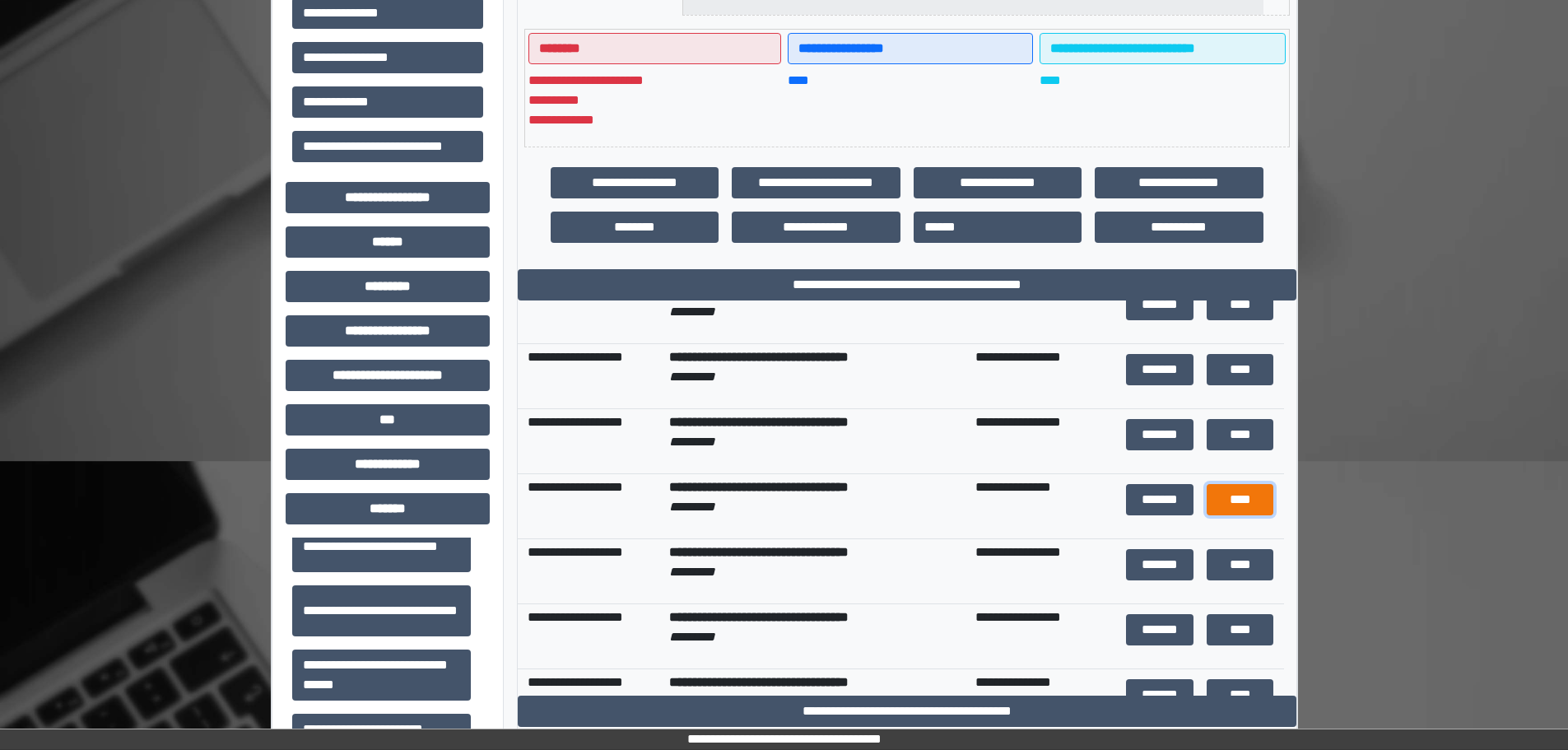 click on "****" at bounding box center (1240, 500) 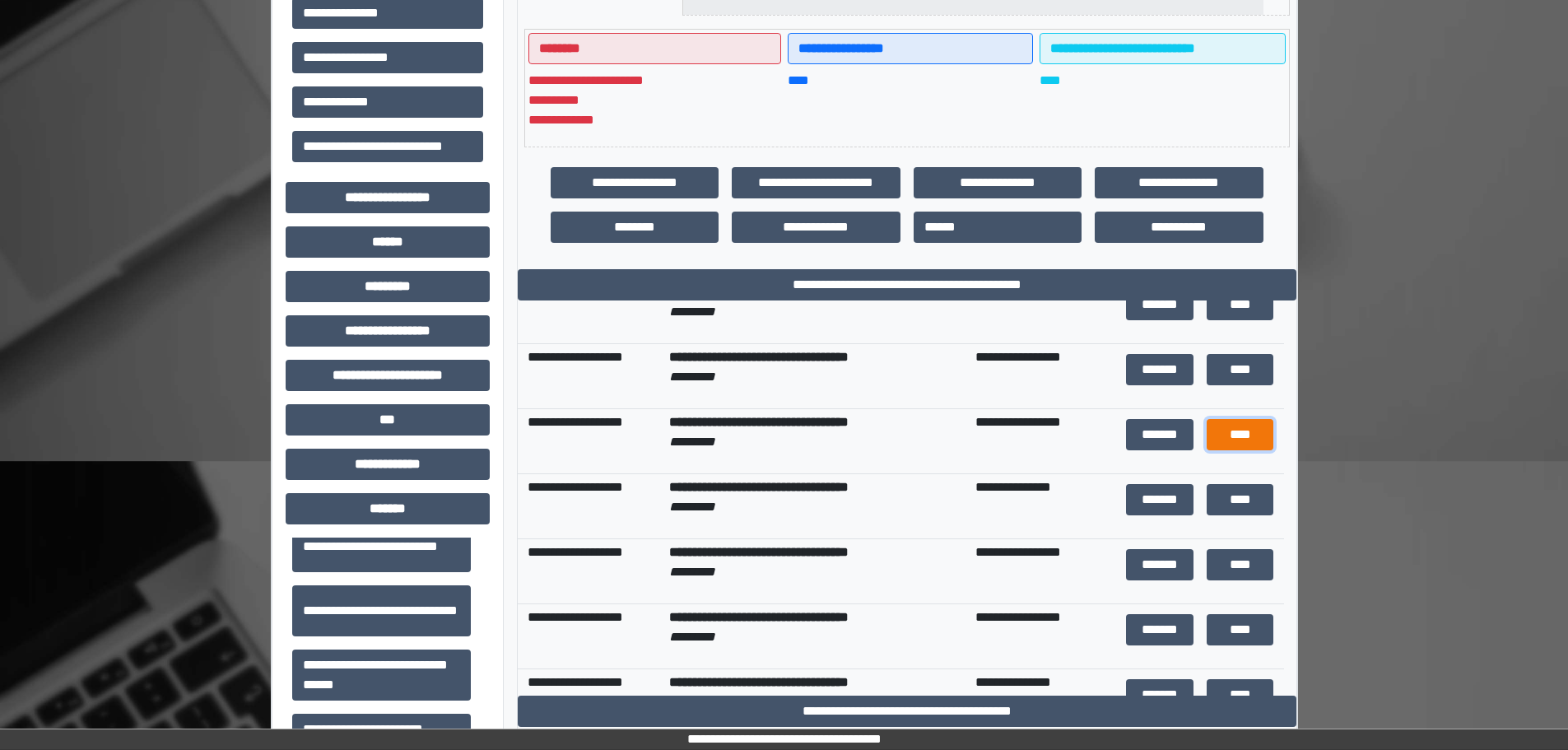click on "****" at bounding box center [1240, 435] 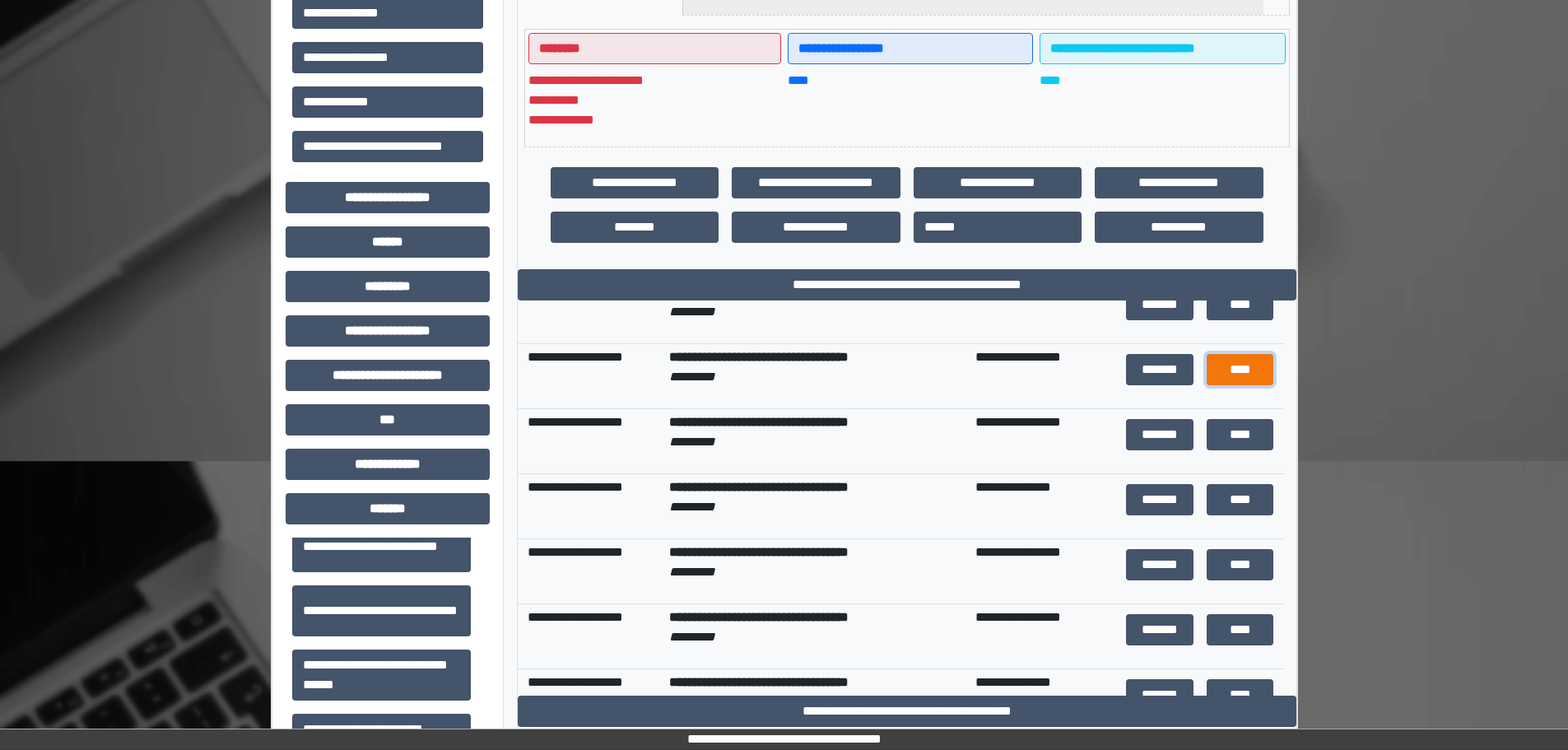 click on "****" at bounding box center (1240, 370) 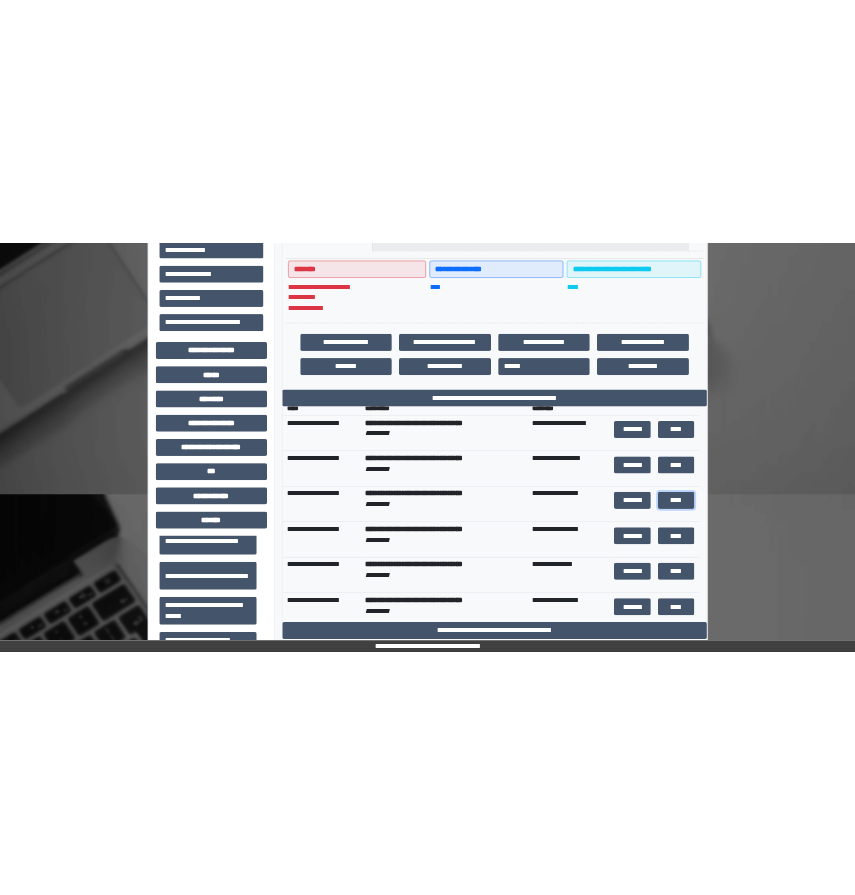 scroll, scrollTop: 0, scrollLeft: 0, axis: both 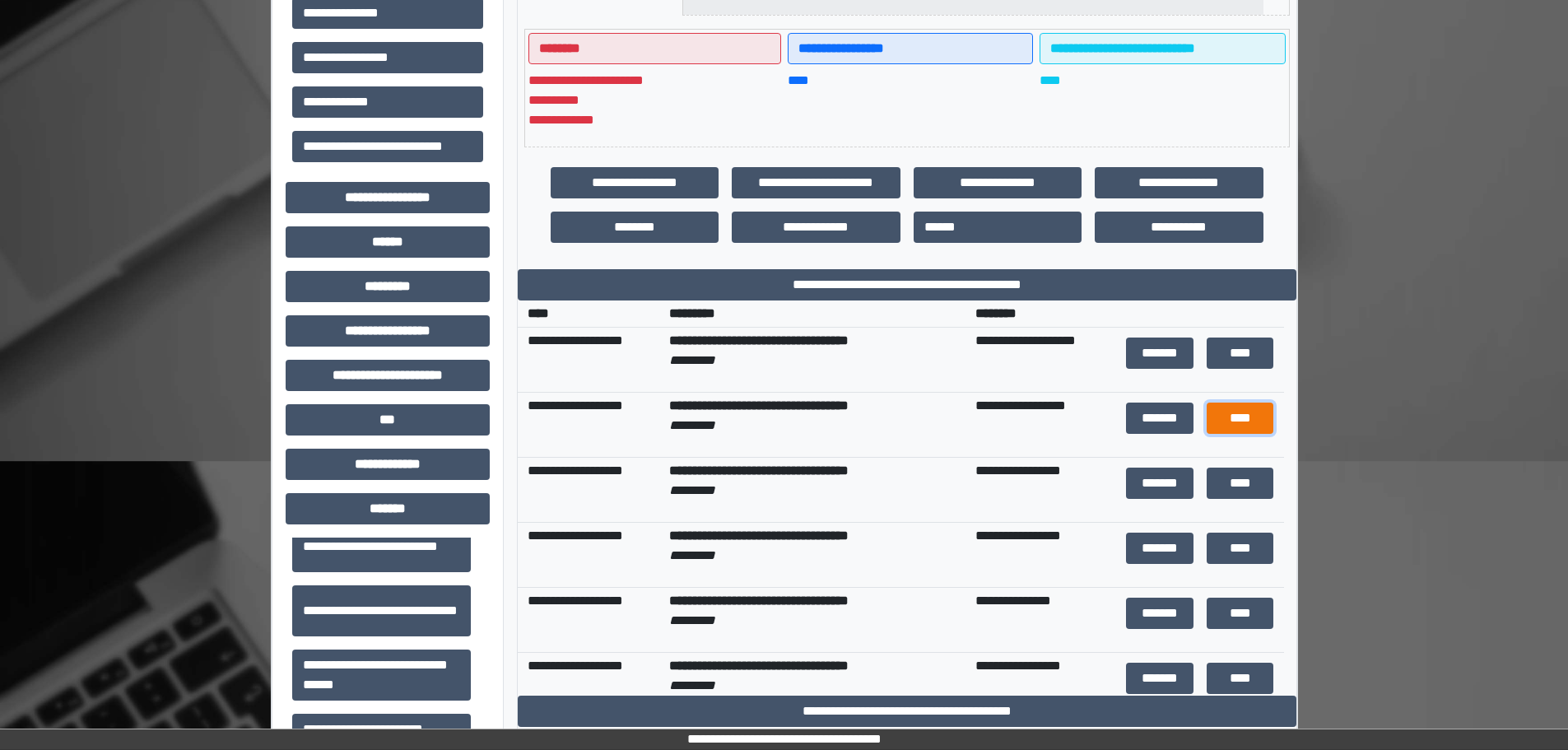 click on "****" at bounding box center [1240, 418] 